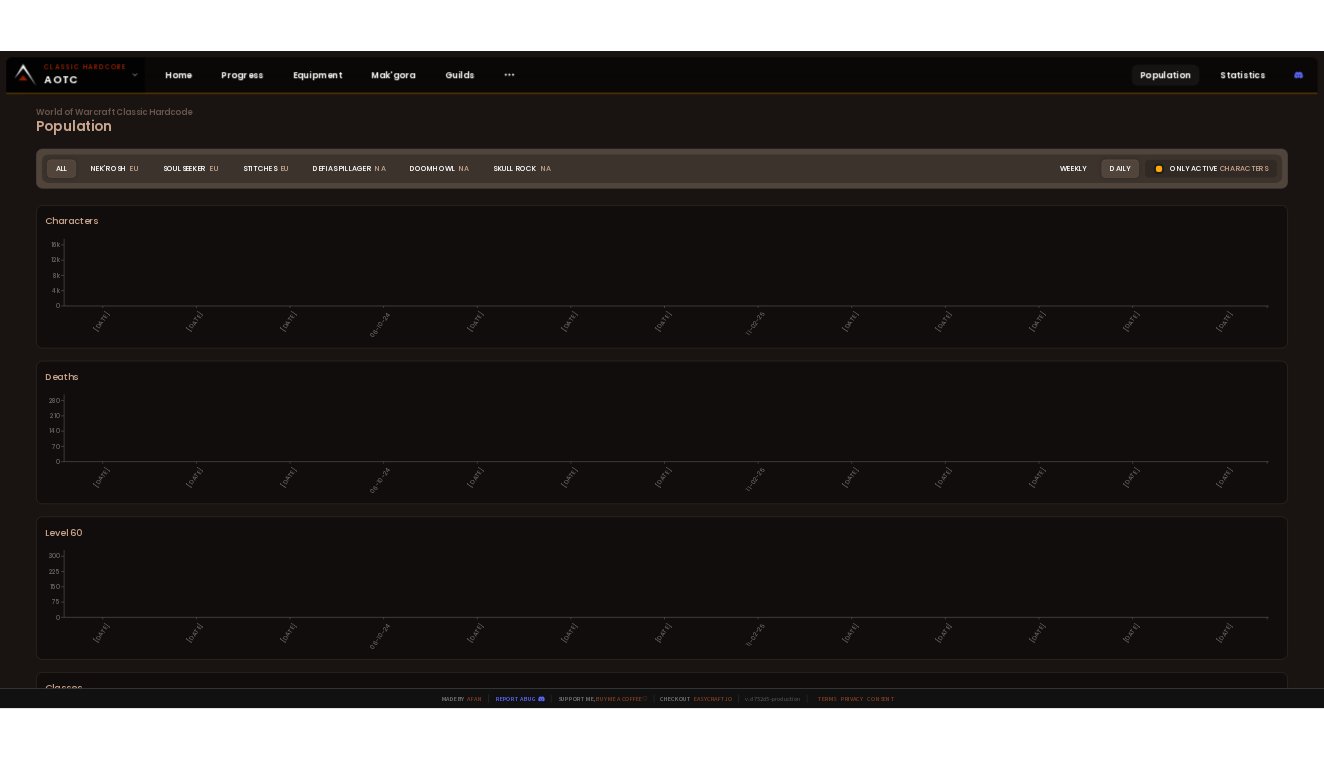 scroll, scrollTop: 0, scrollLeft: 0, axis: both 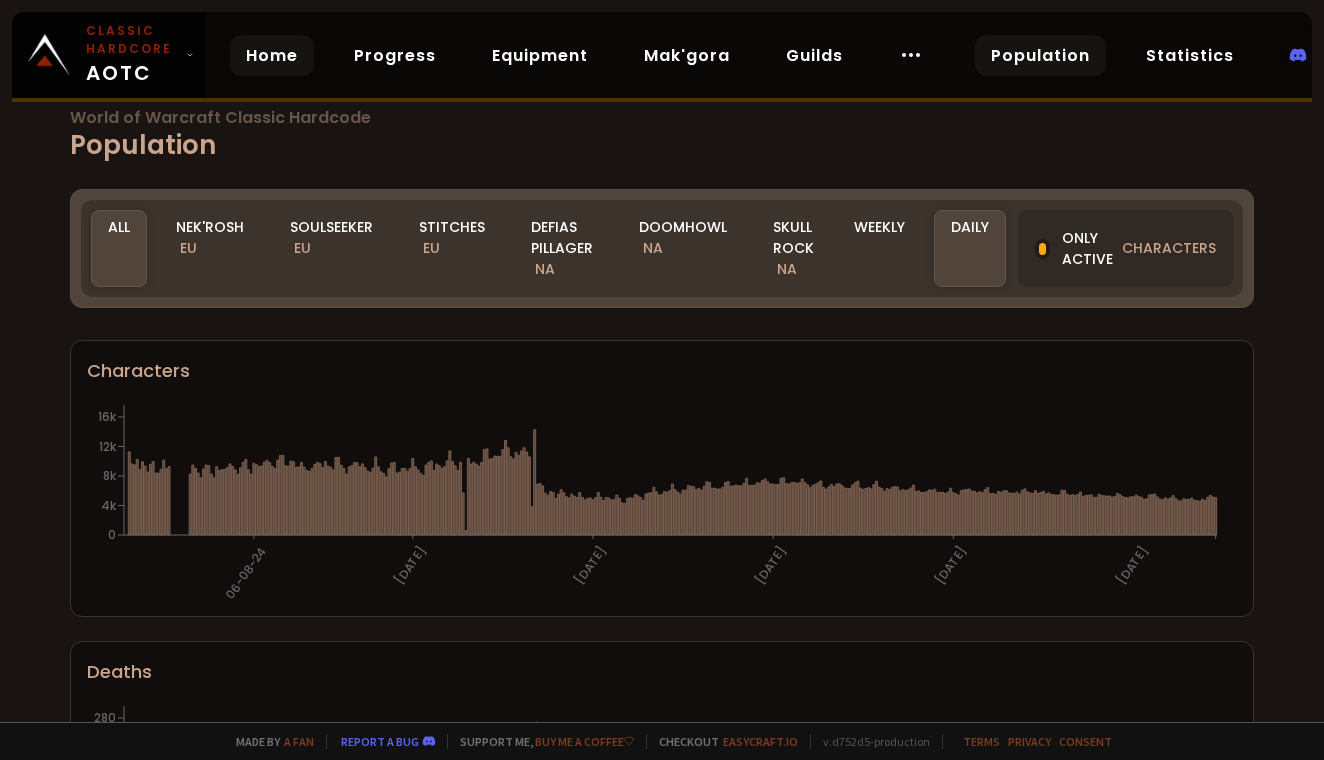 click on "Home" at bounding box center [272, 55] 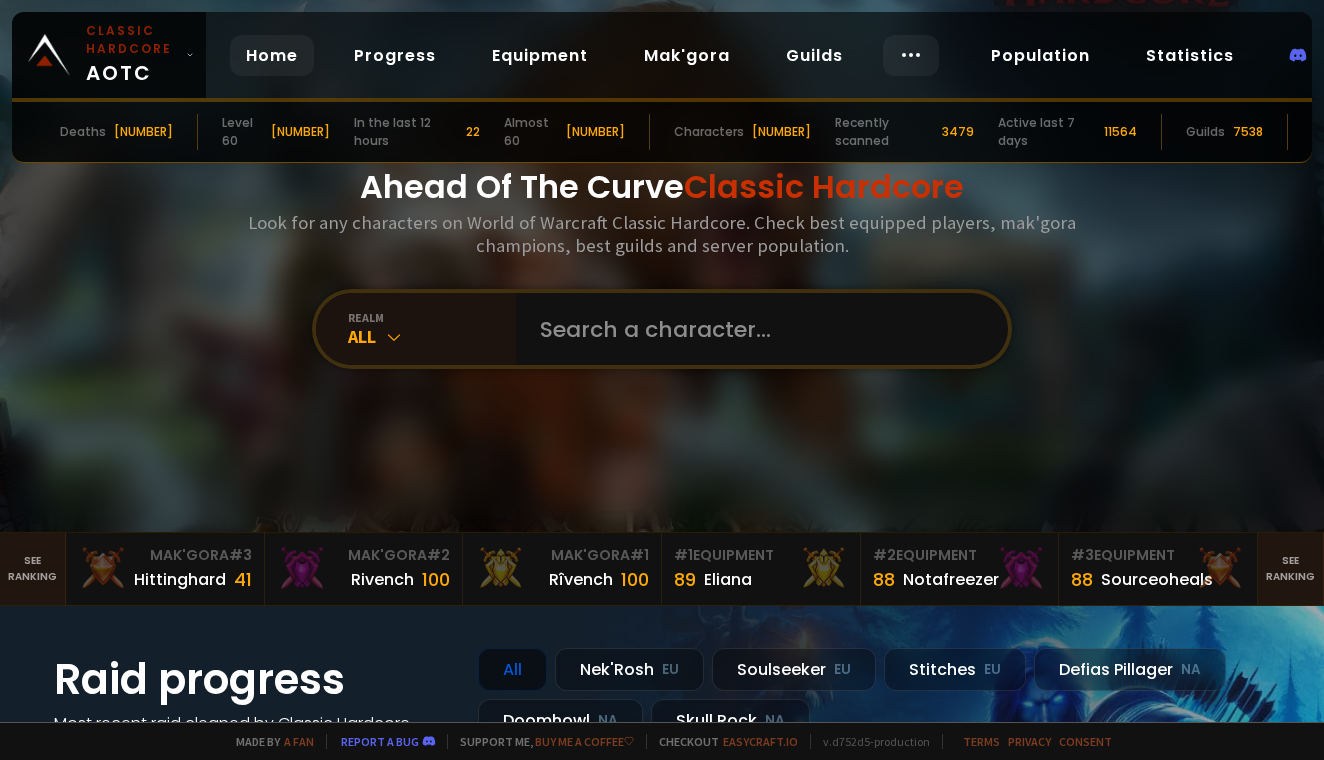 click 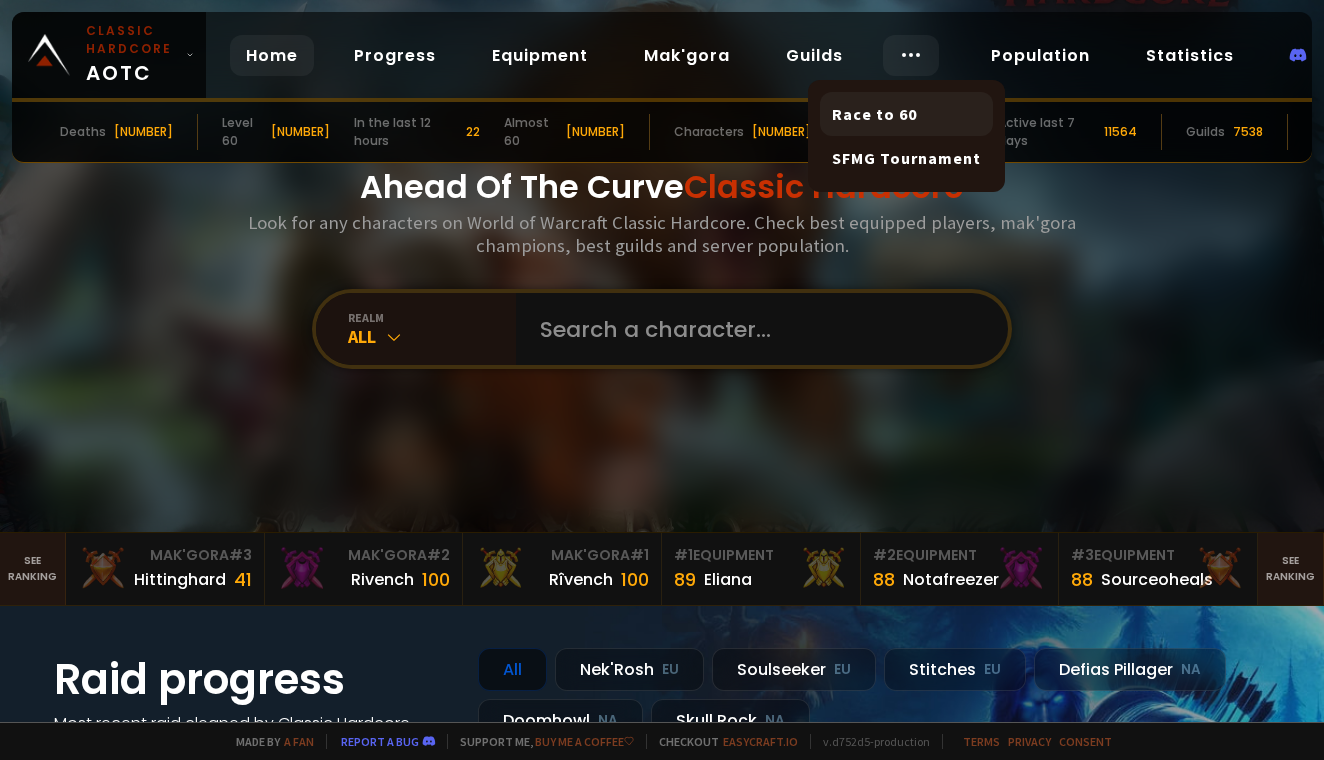 click on "Race to 60" at bounding box center (906, 114) 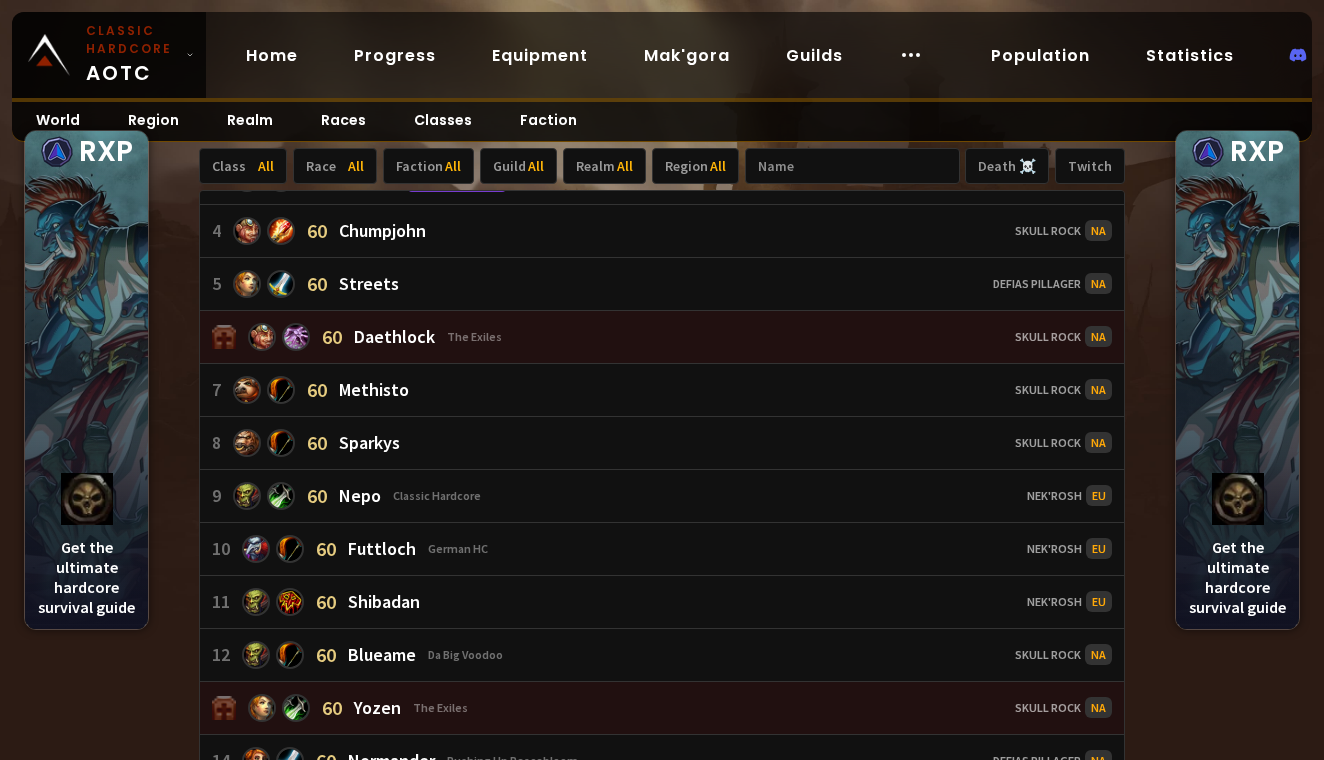 scroll, scrollTop: 0, scrollLeft: 0, axis: both 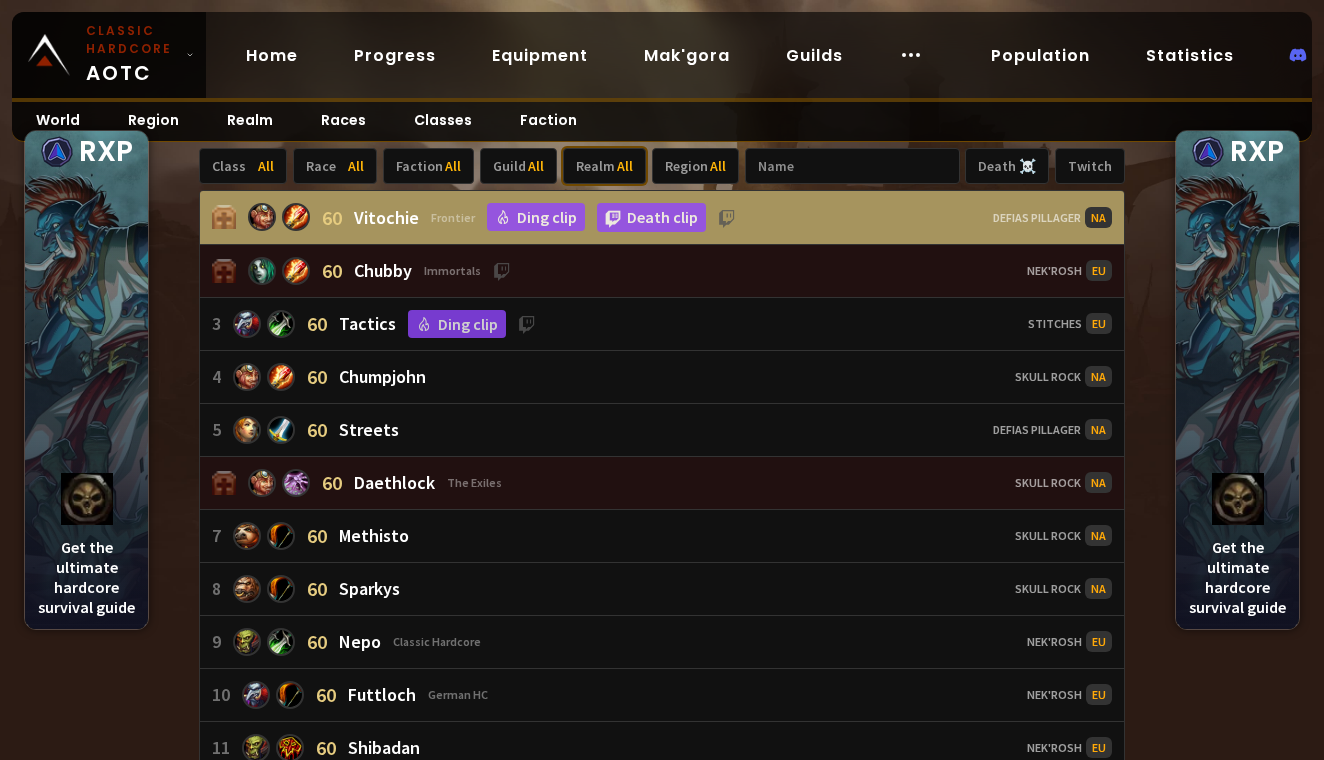 click on "All" at bounding box center (625, 166) 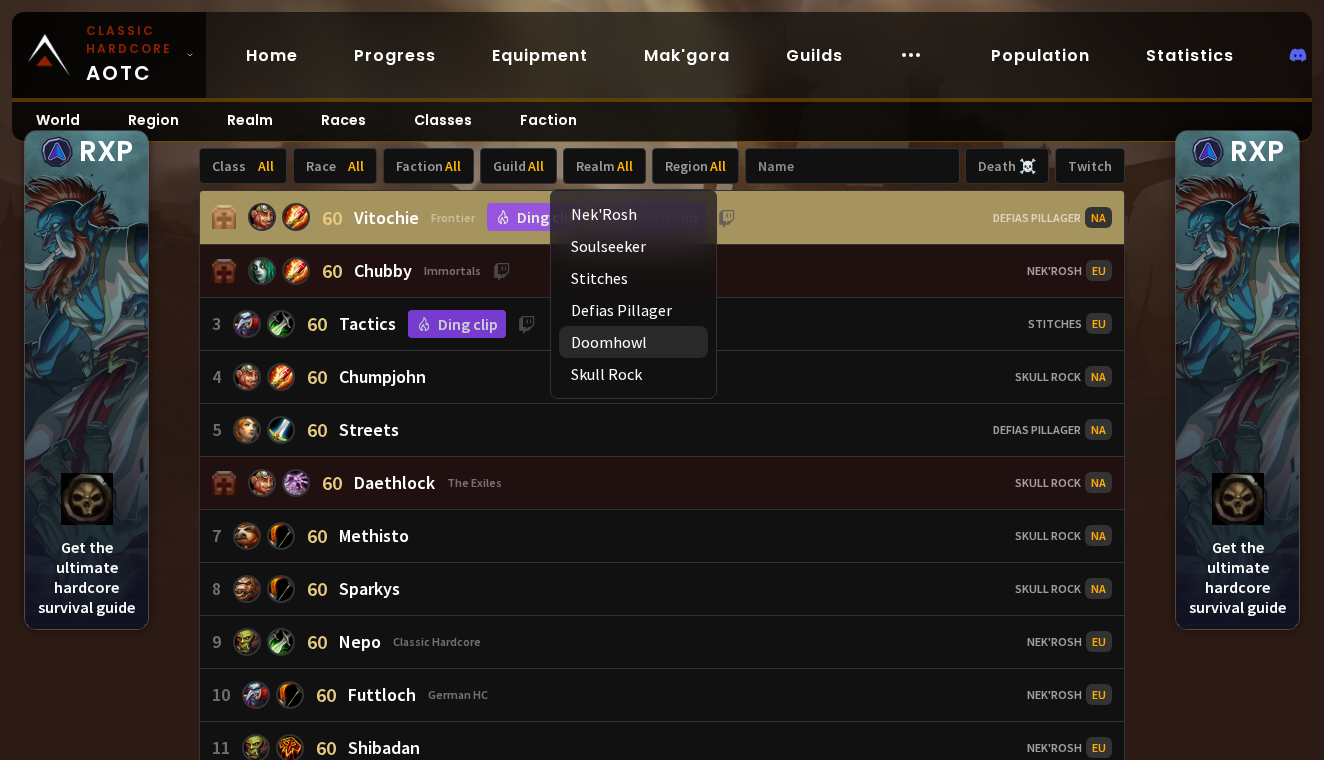click on "Doomhowl" at bounding box center [633, 342] 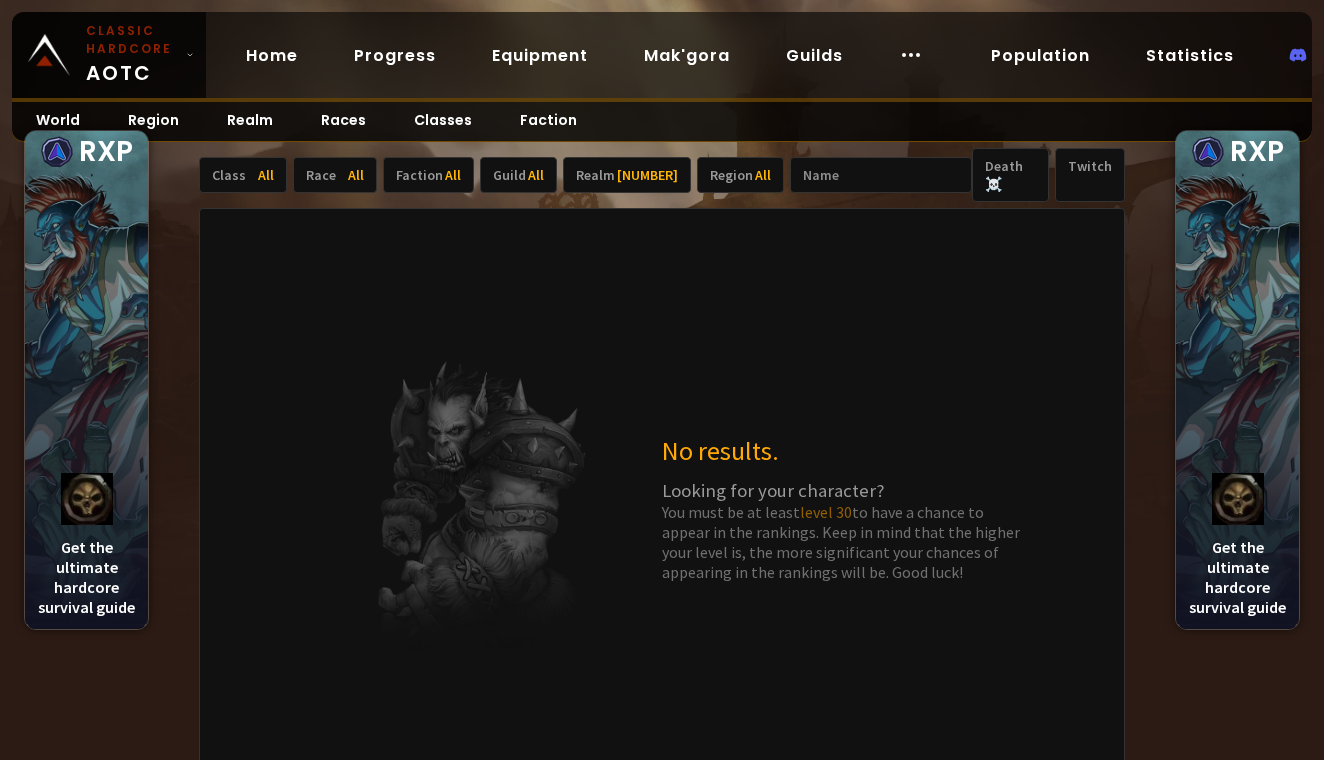 click on "[NO RESULTS]. [LOOKING] [YOUR] [CHARACTER]? [YOU] [MUST] [BE] [AT] [LEAST]  [NUMBER]  [TO] [HAVE] [A] [CHANCE] [TO] [APPEAR] [IN] [THE] [RANKINGS]. [KEEP] [IN] [MIND] [THAT] [THE] [HIGHER] [YOUR] [LEVEL] [IS], [THE] [MORE] [SIGNIFICANT] [YOUR] [CHANCES] [OF] [APPEARING] [IN] [THE] [RANKINGS] [WILL] [BE]. [GOOD] [LUCK]!" at bounding box center [662, 508] 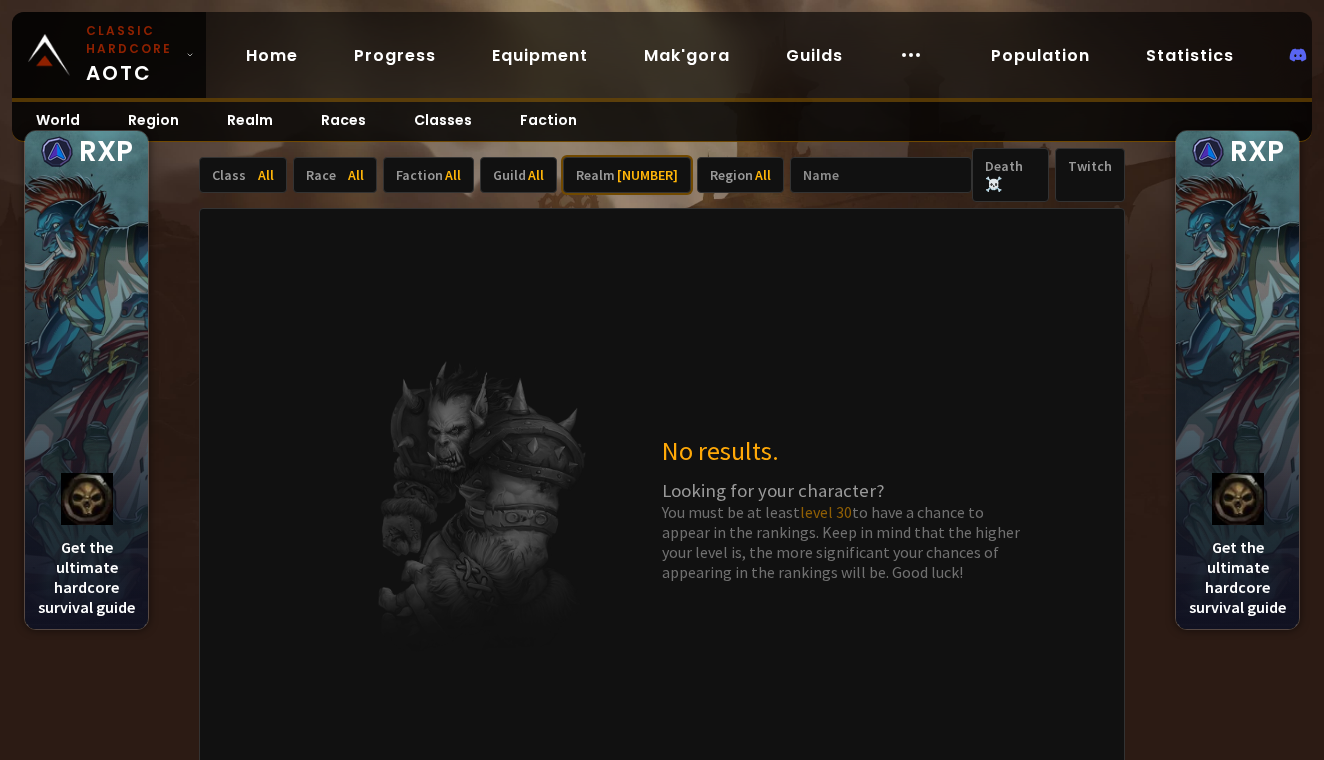 click on "[NUMBER]" at bounding box center [647, 175] 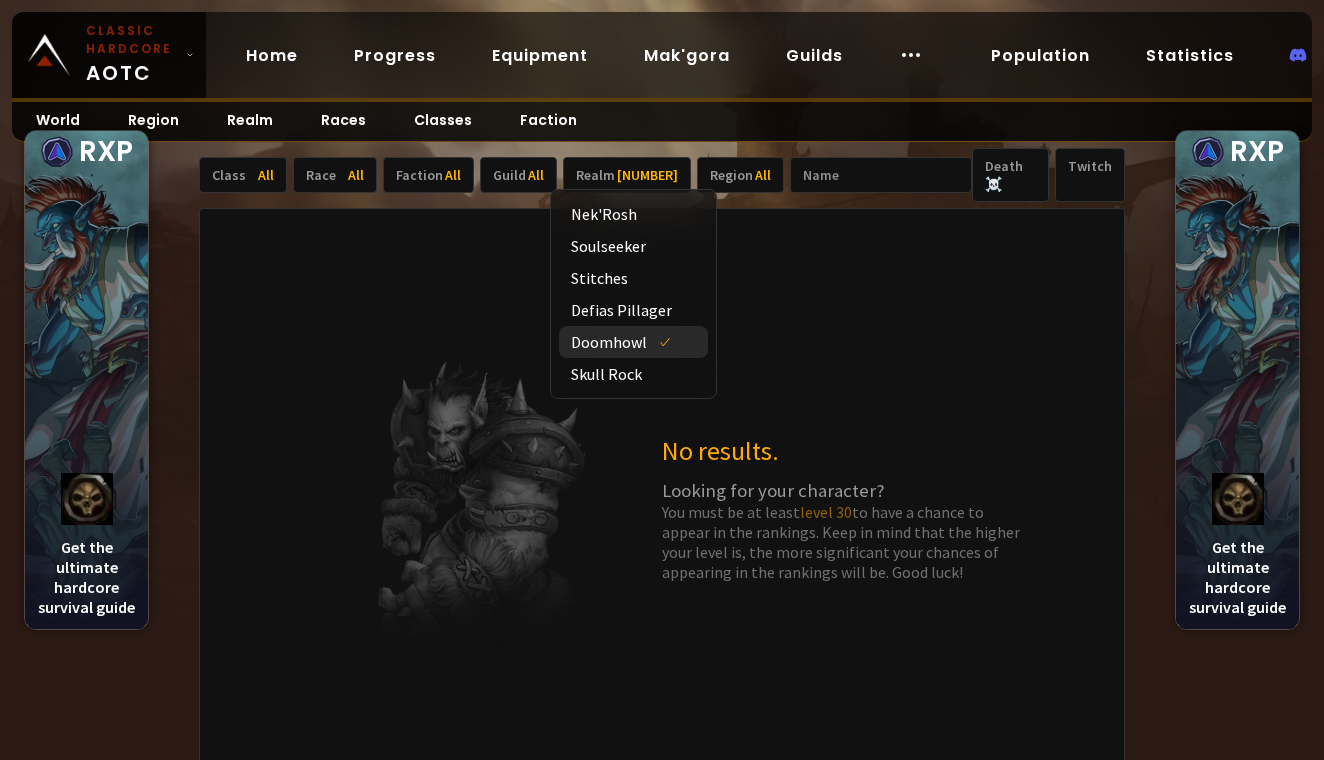 click on "Doomhowl" at bounding box center (633, 342) 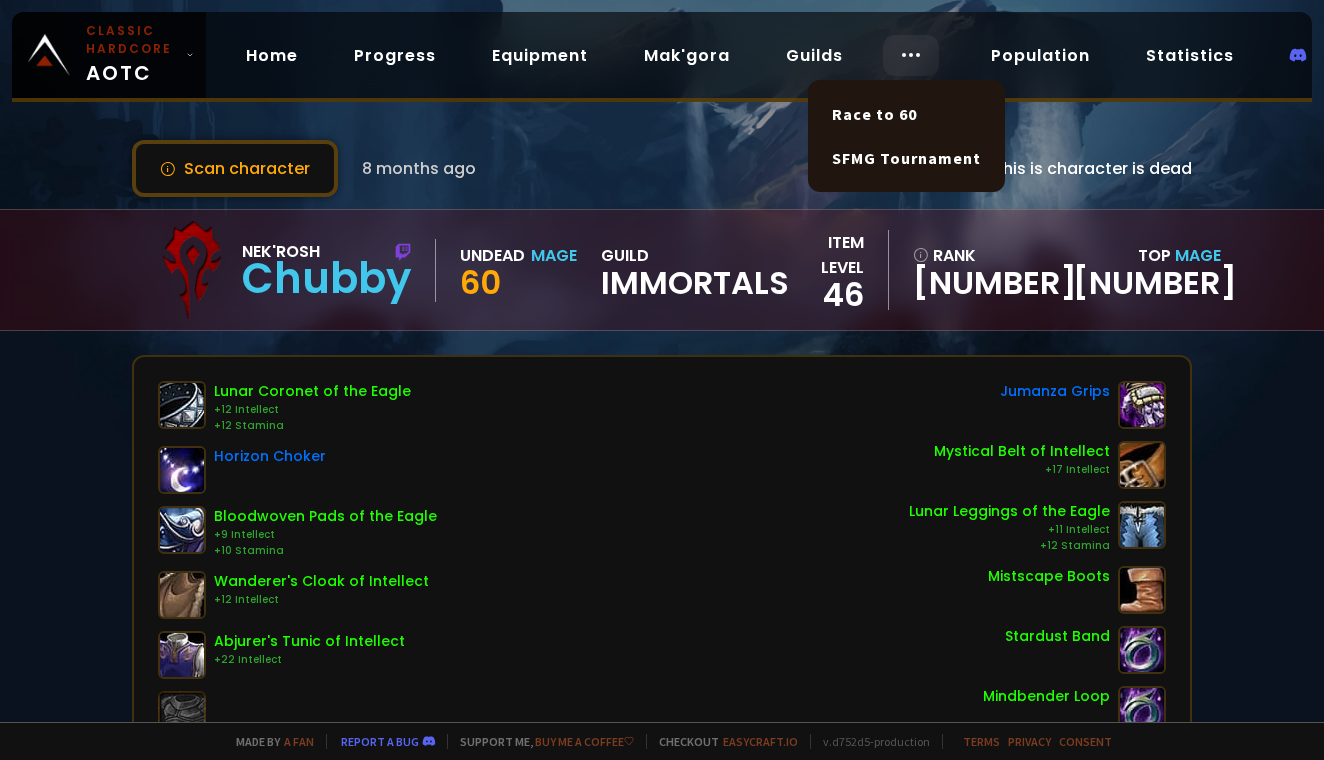 click at bounding box center (911, 55) 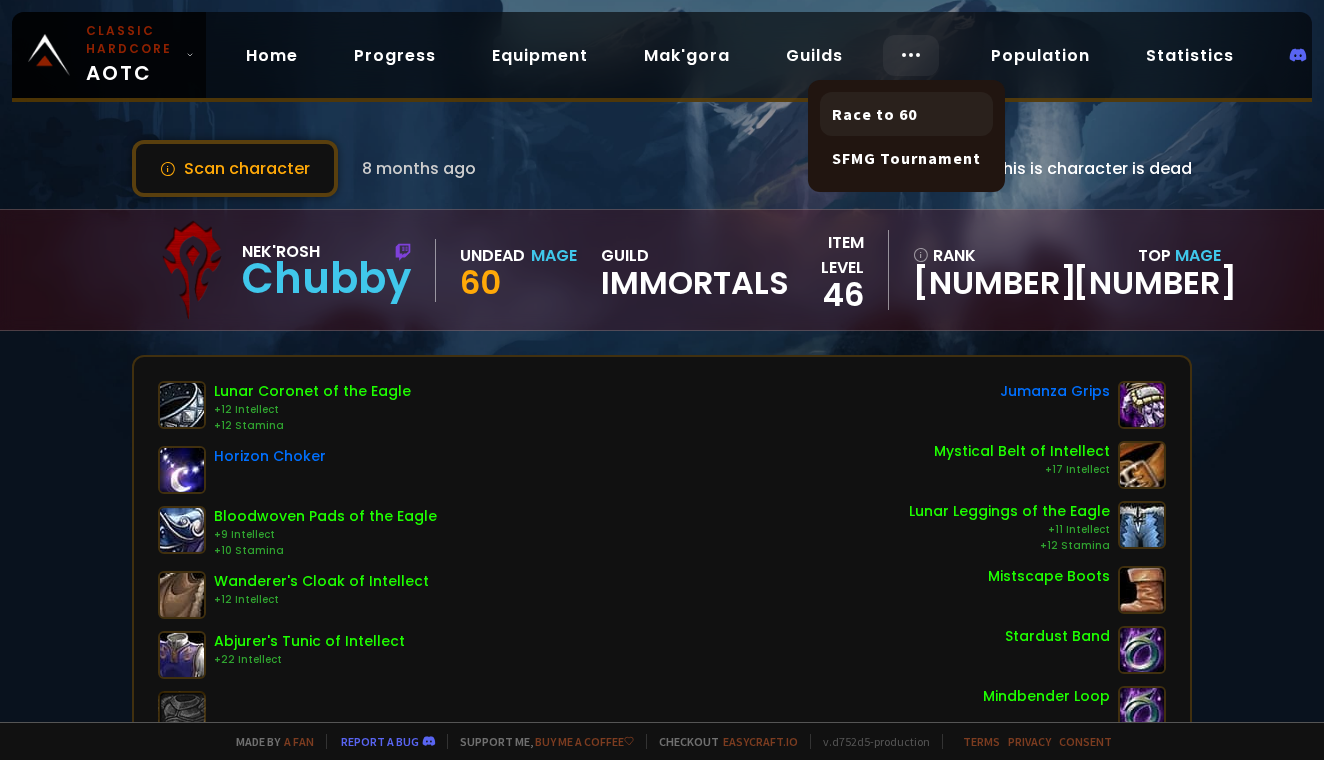 click on "Race to 60" at bounding box center [906, 114] 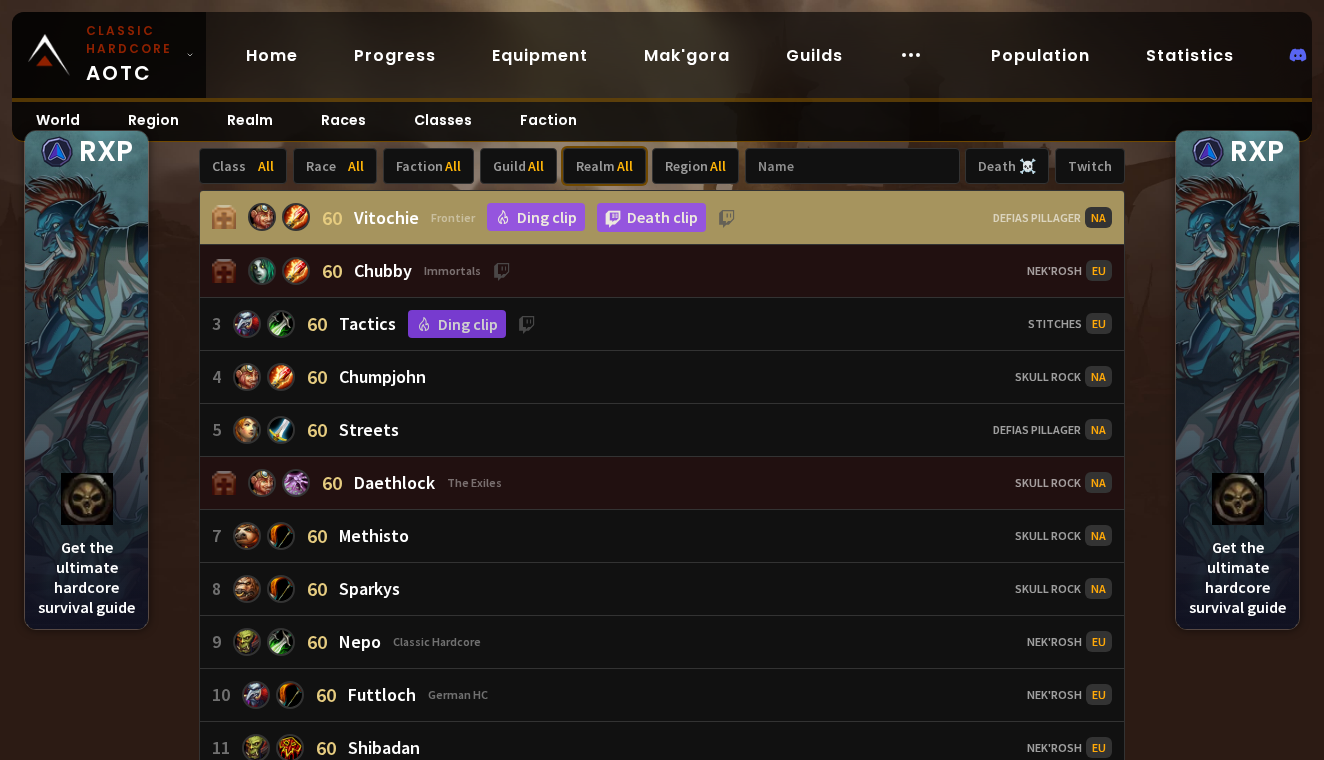click on "[CATEGORY]   [CATEGORY] [CATEGORY]   [CATEGORY]" at bounding box center [604, 166] 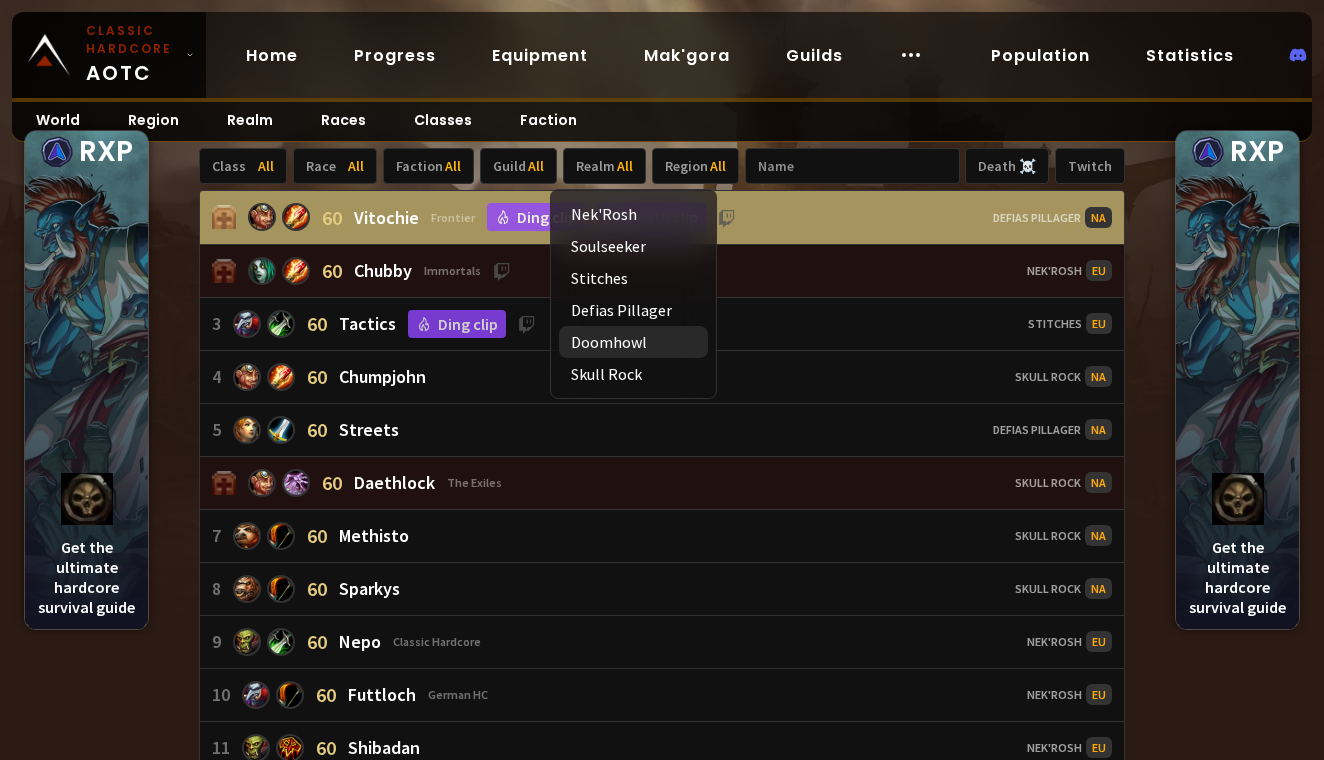 click at bounding box center [665, 342] 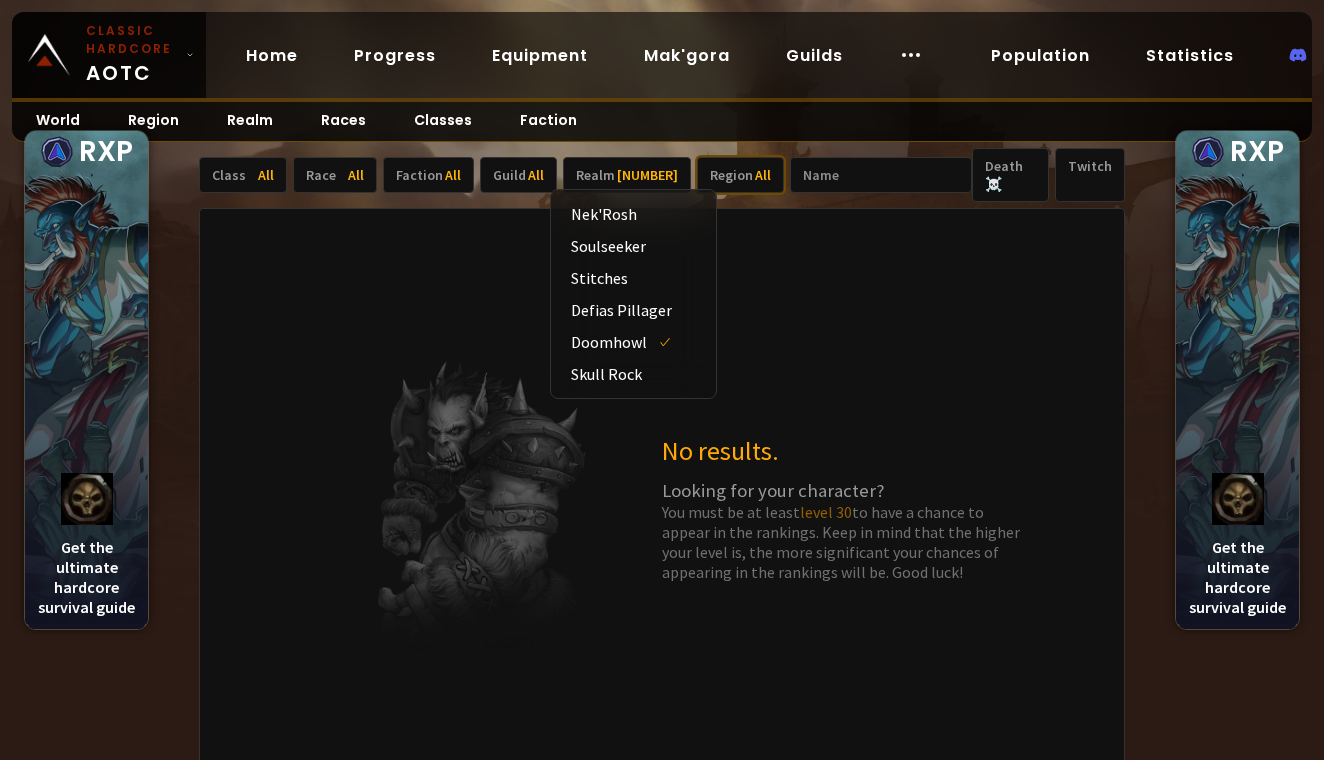 click on "[CATEGORY]   [CATEGORY]" at bounding box center (740, 175) 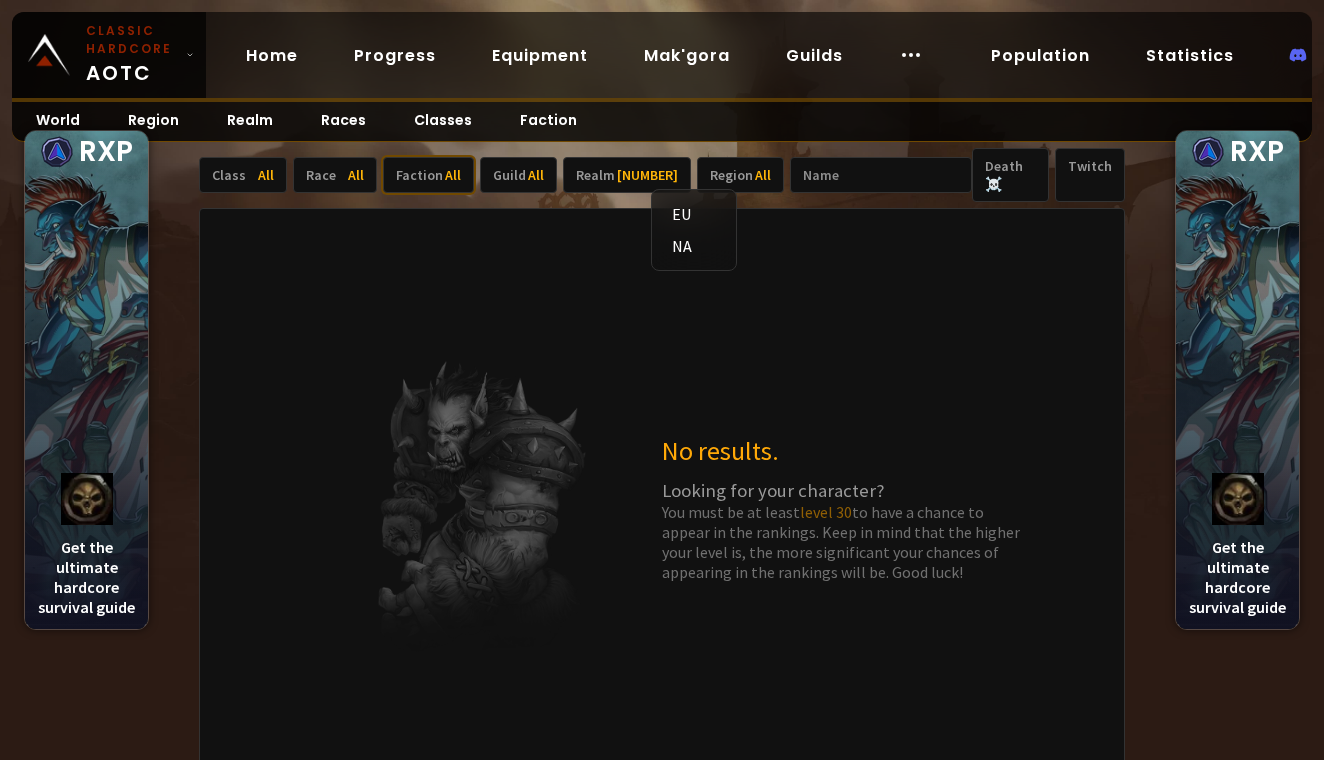 click on "[CATEGORY]   [CATEGORY]" at bounding box center (428, 175) 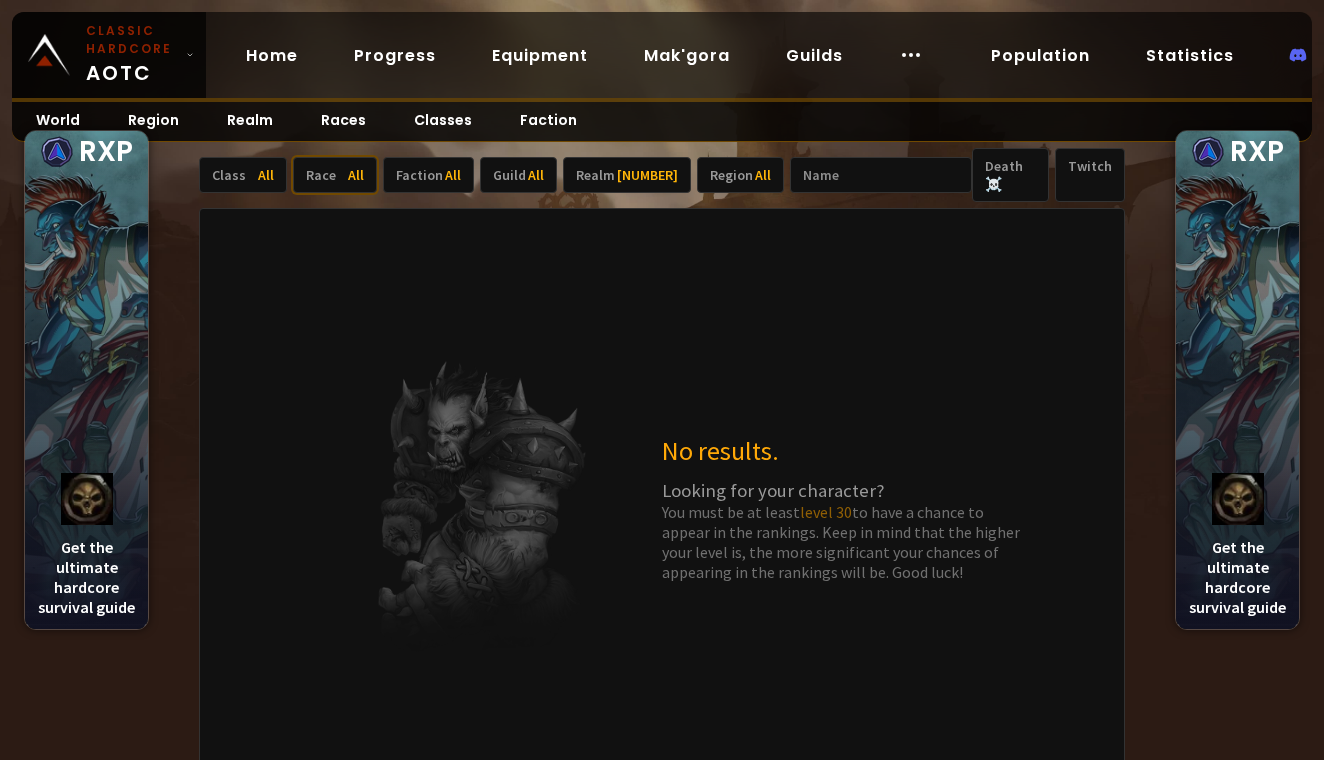 click on "[CATEGORY]   [CATEGORY]" at bounding box center (335, 175) 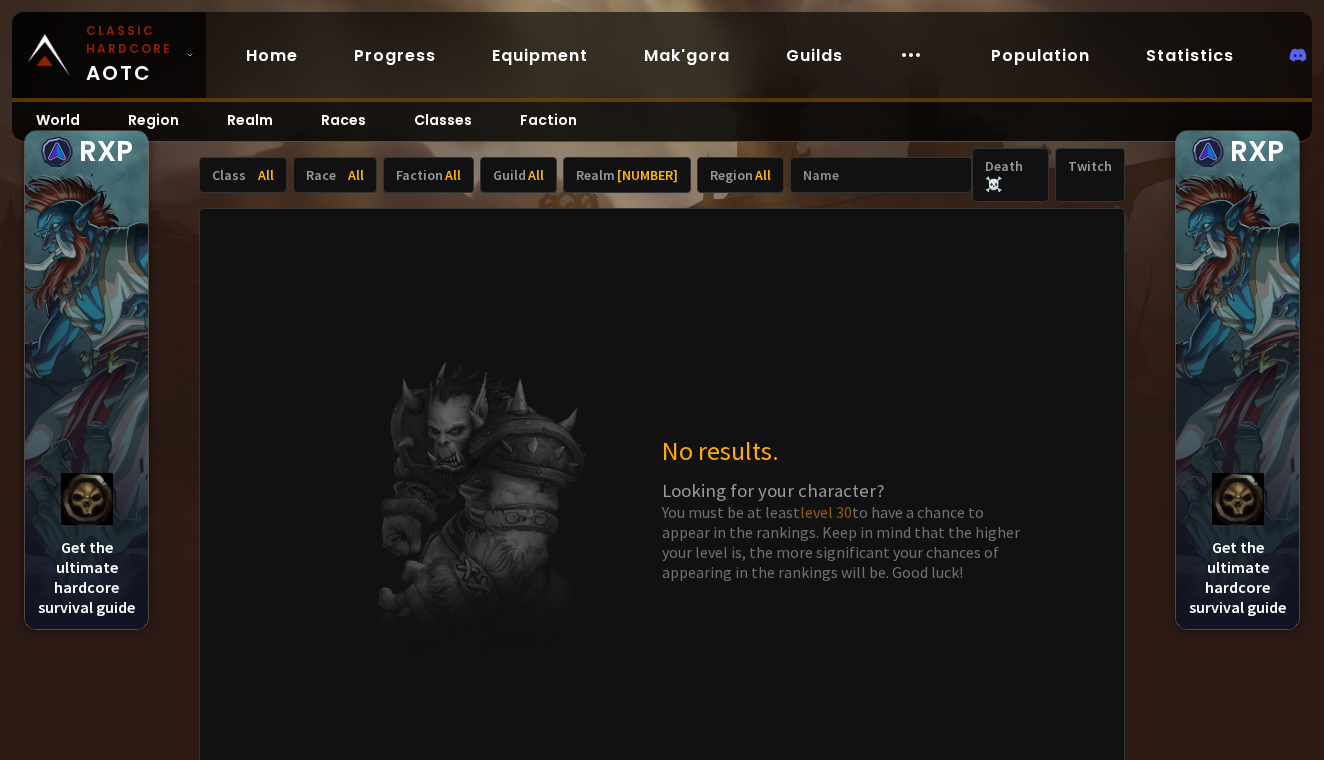 click on "[CATEGORY]   [CATEGORY] [CATEGORY]   [CATEGORY] [CATEGORY]   [NUMBER] [CATEGORY]   [CATEGORY] ☠️ [CATEGORY]" at bounding box center [662, 175] 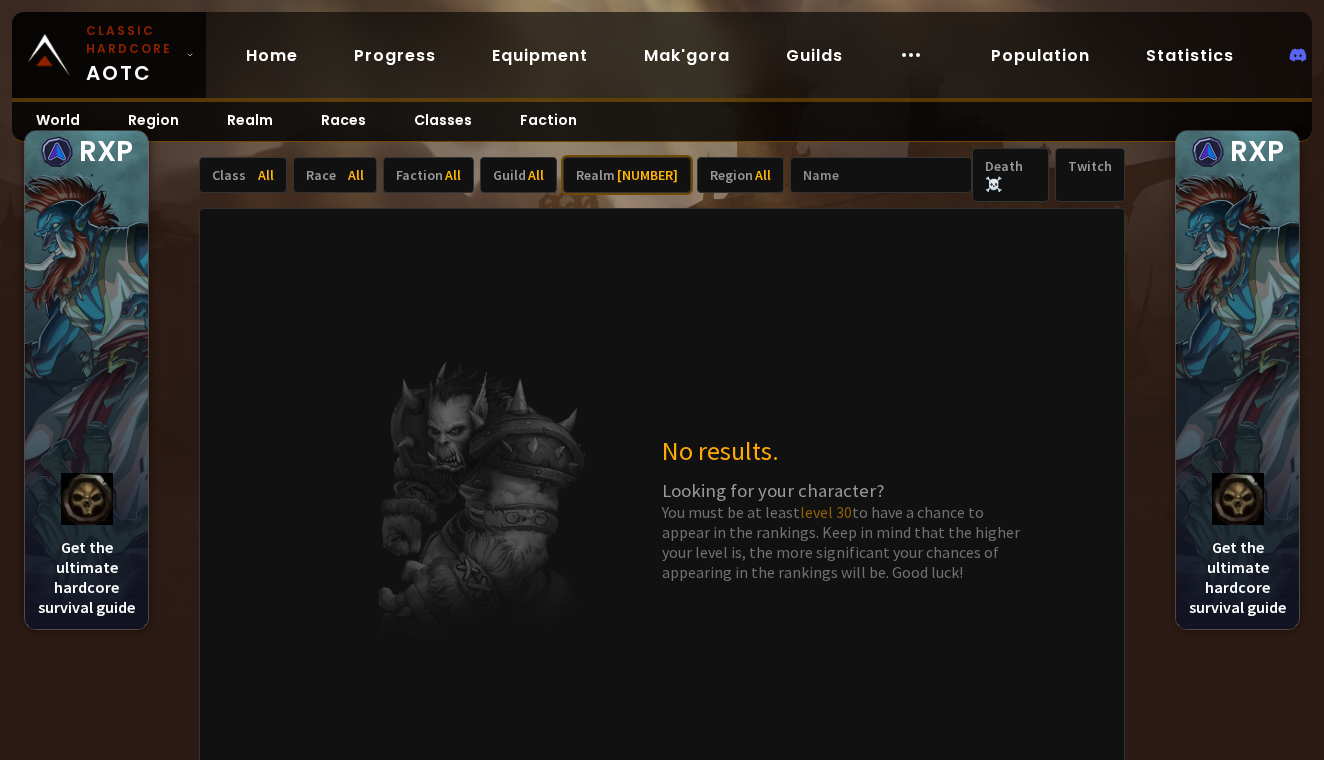 click on "[NUMBER]" at bounding box center [647, 175] 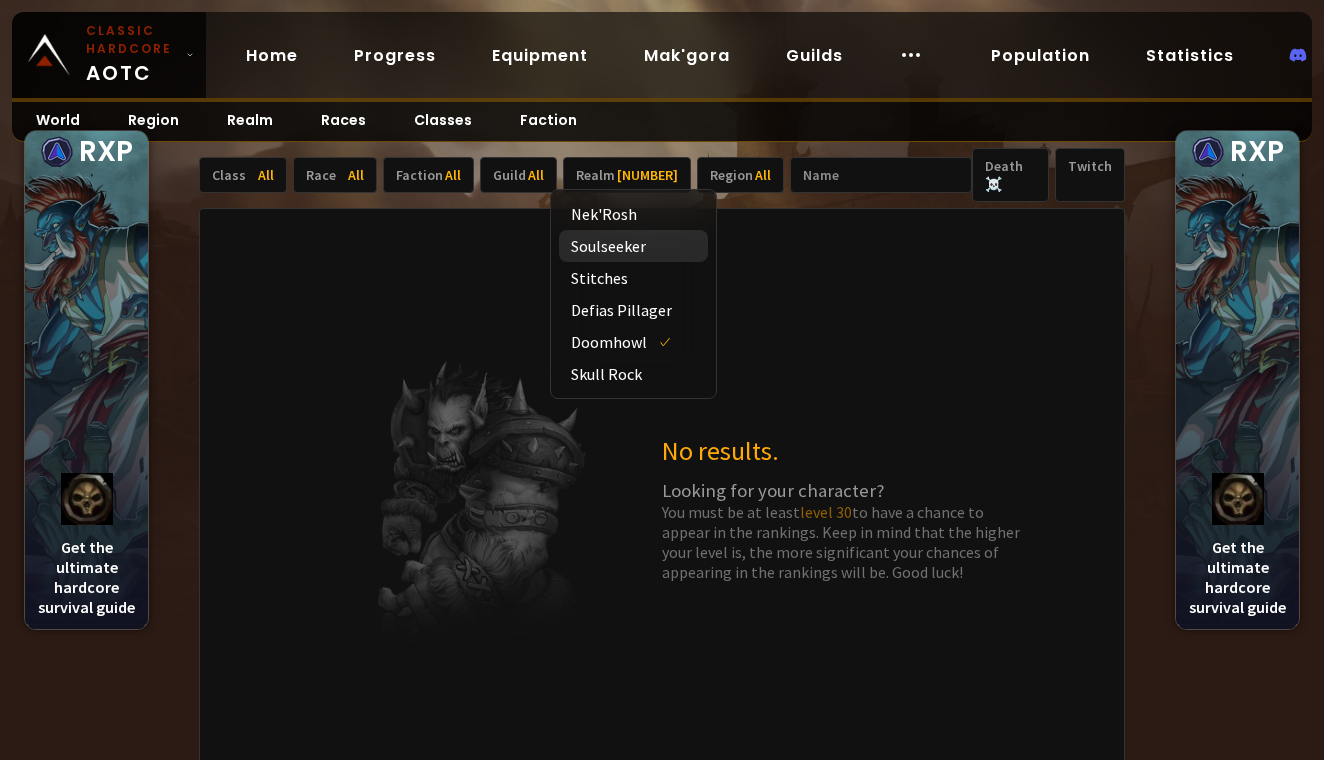 click on "Soulseeker" at bounding box center [633, 246] 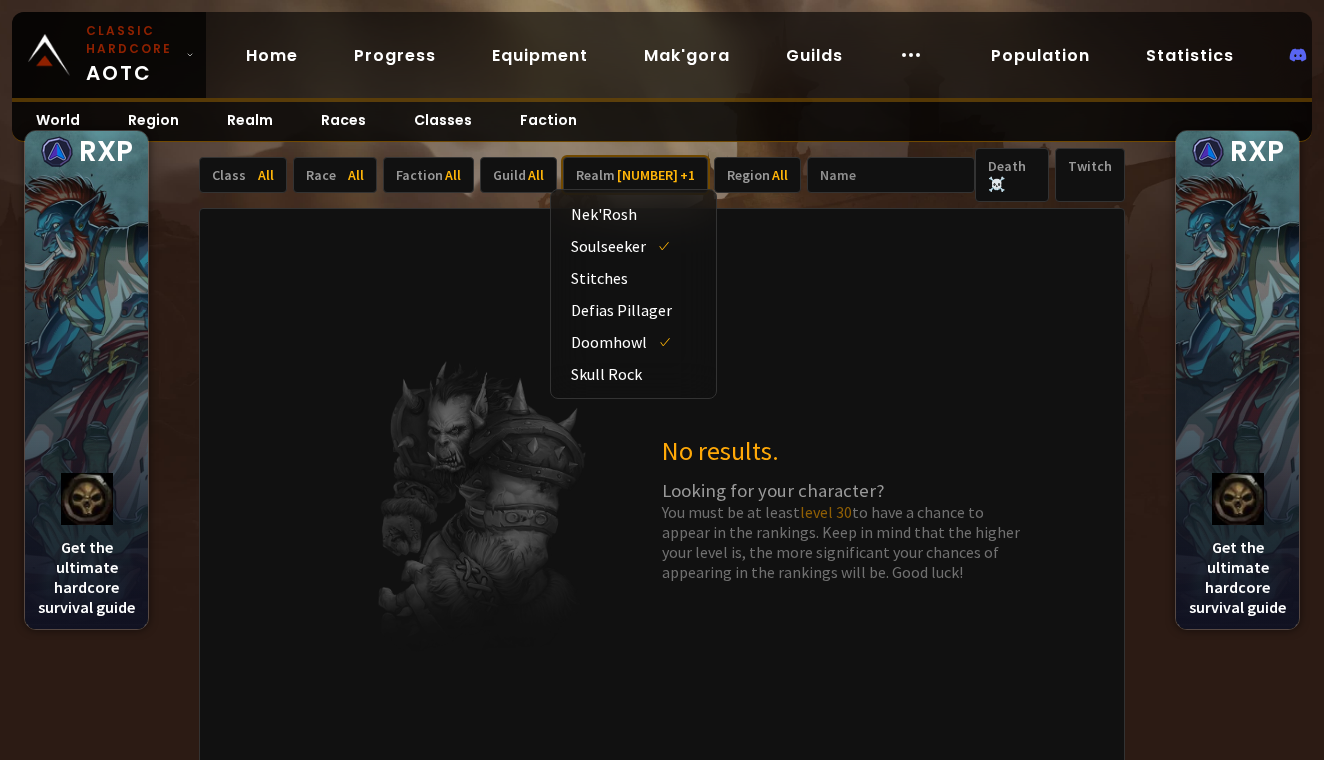 click on "[NUMBER]   +  [NUMBER]" at bounding box center [656, 175] 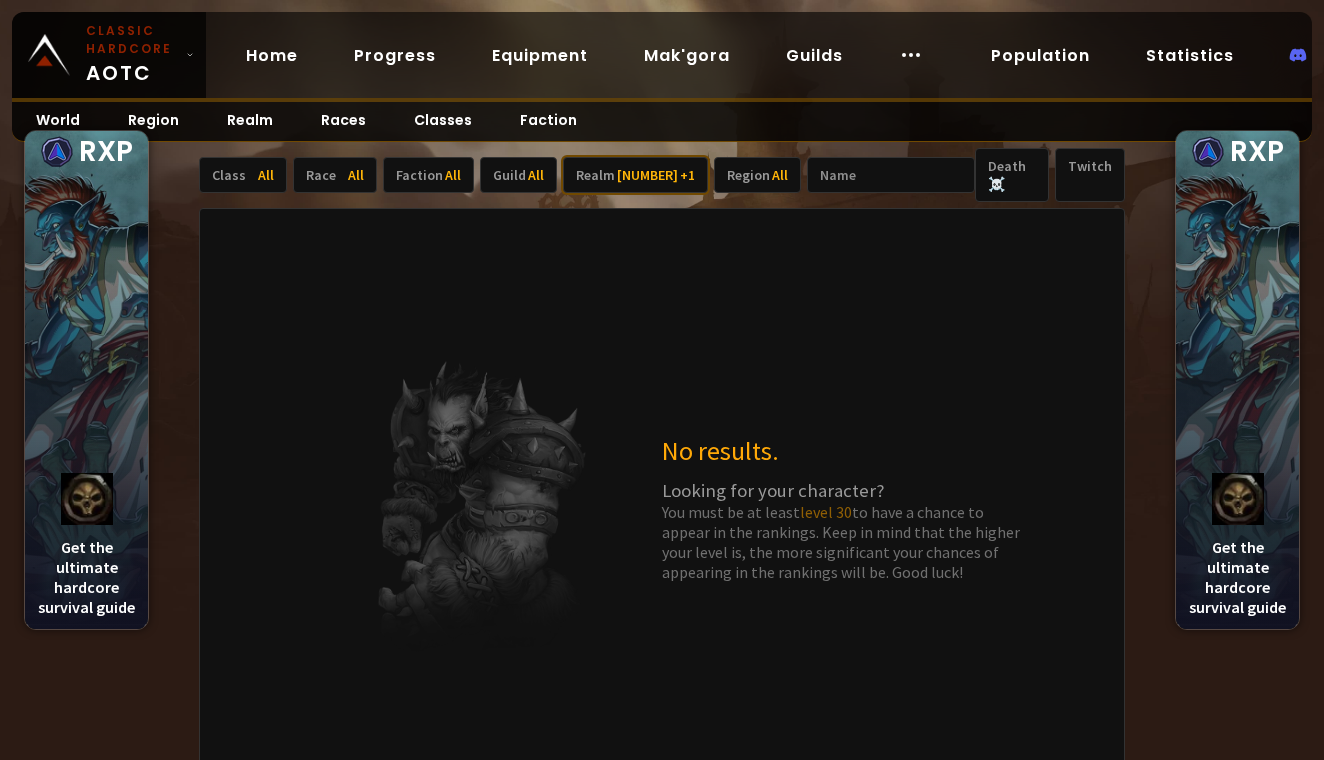click on "+" at bounding box center [687, 175] 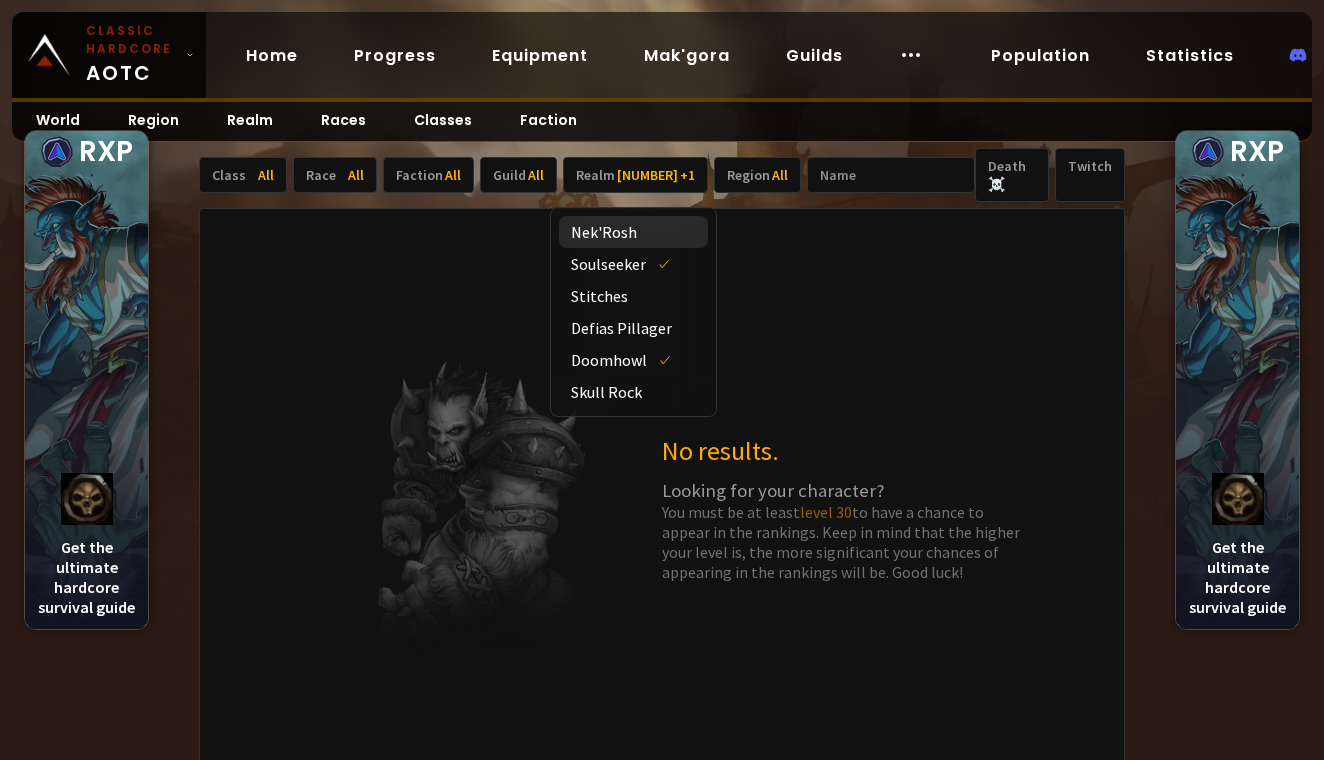 click at bounding box center [655, 232] 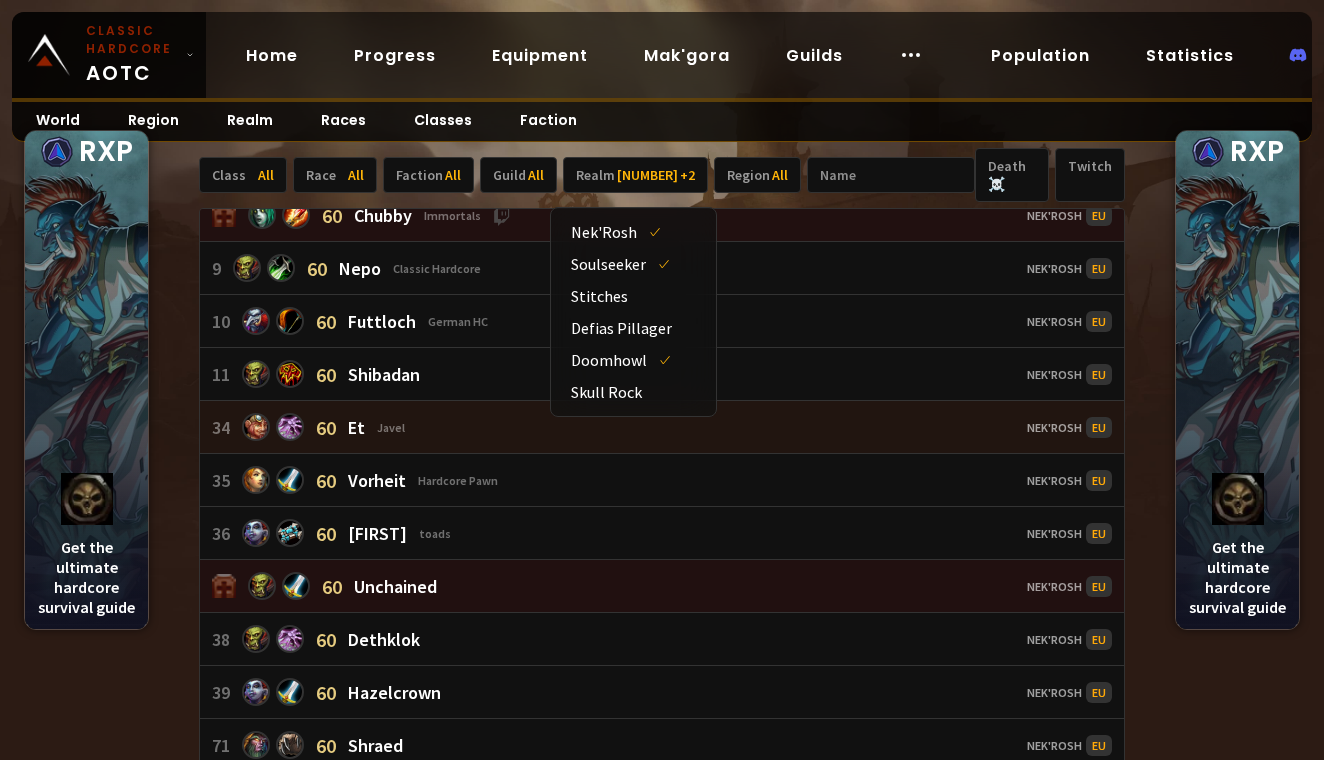 scroll, scrollTop: 0, scrollLeft: 0, axis: both 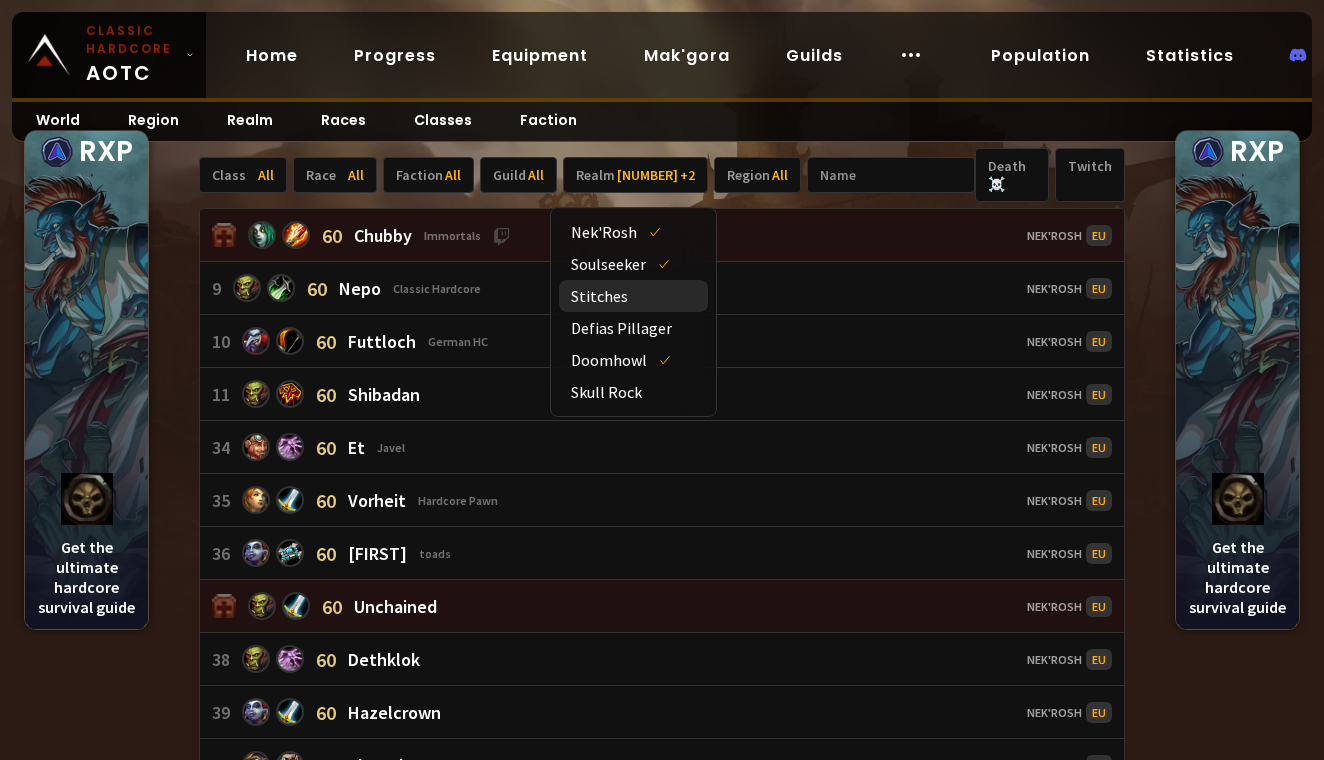 click on "Stitches" at bounding box center [633, 296] 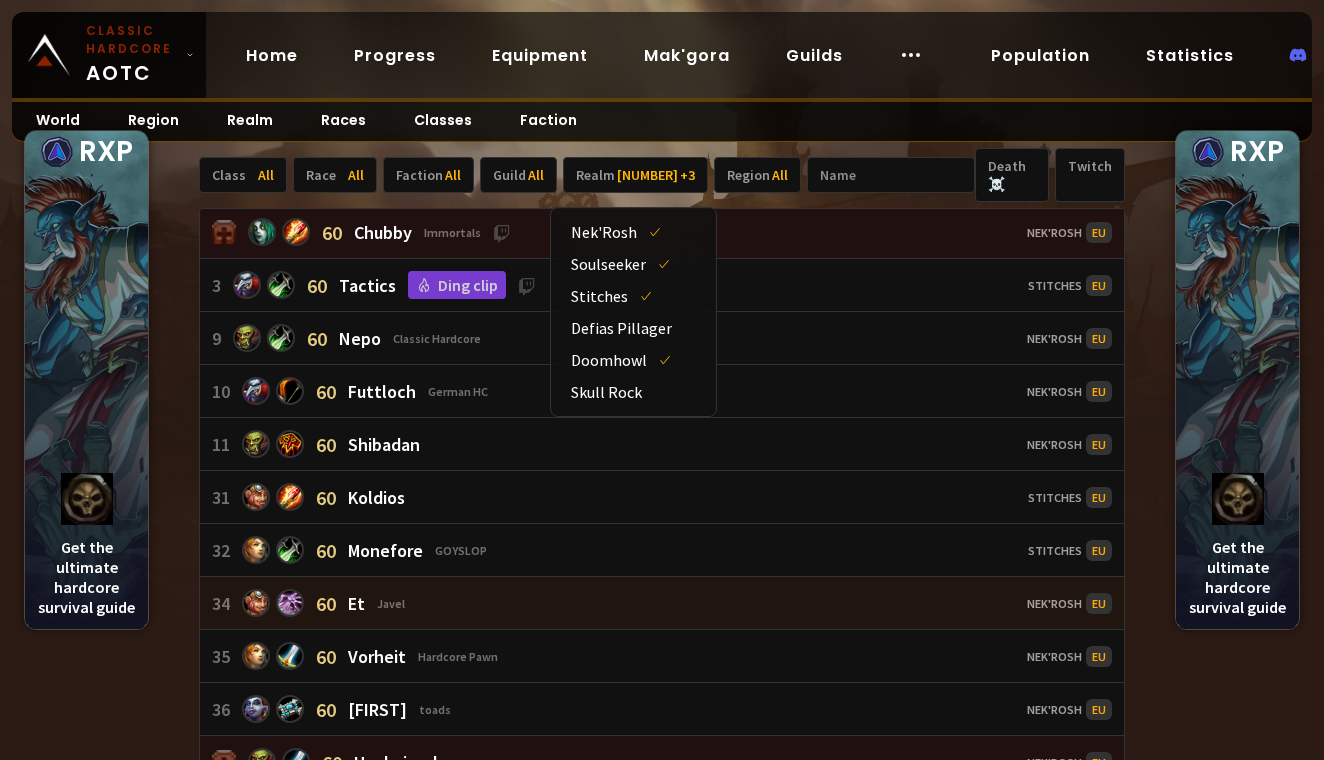 scroll, scrollTop: 0, scrollLeft: 0, axis: both 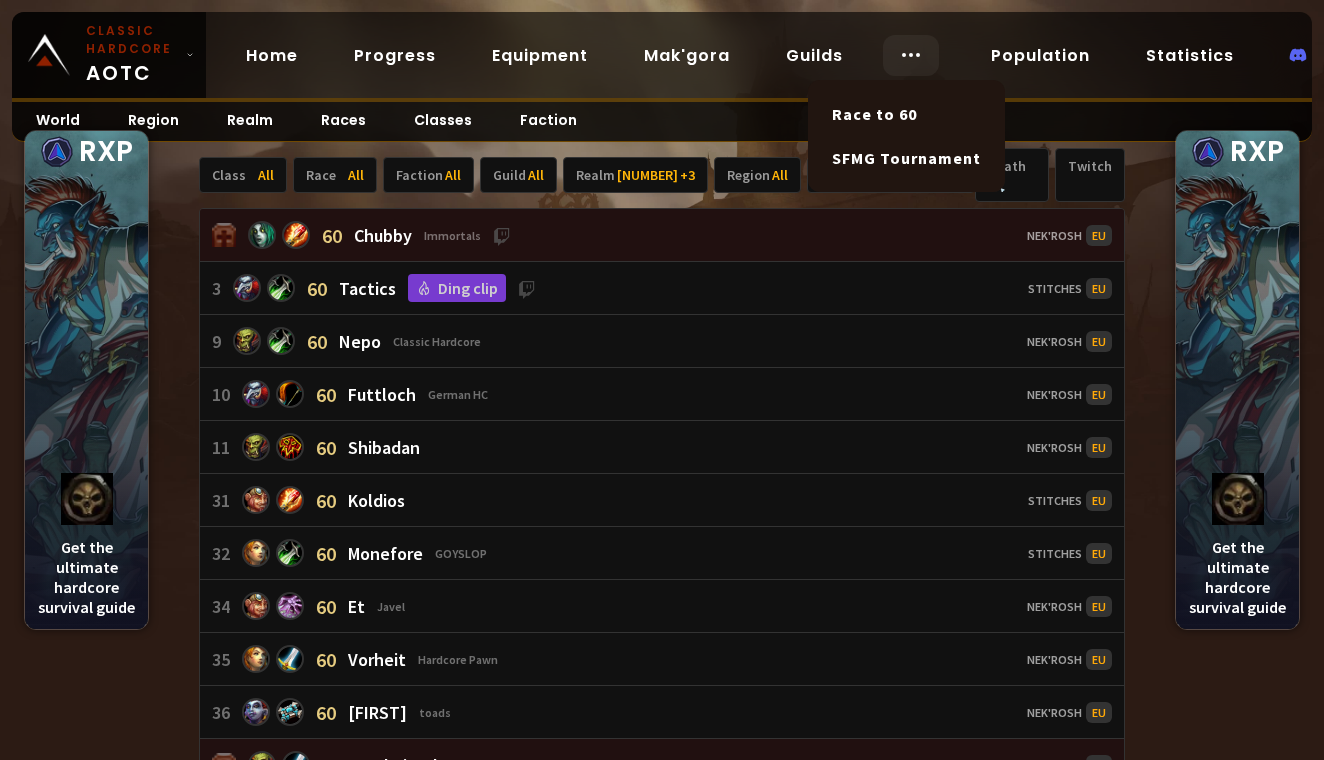 click 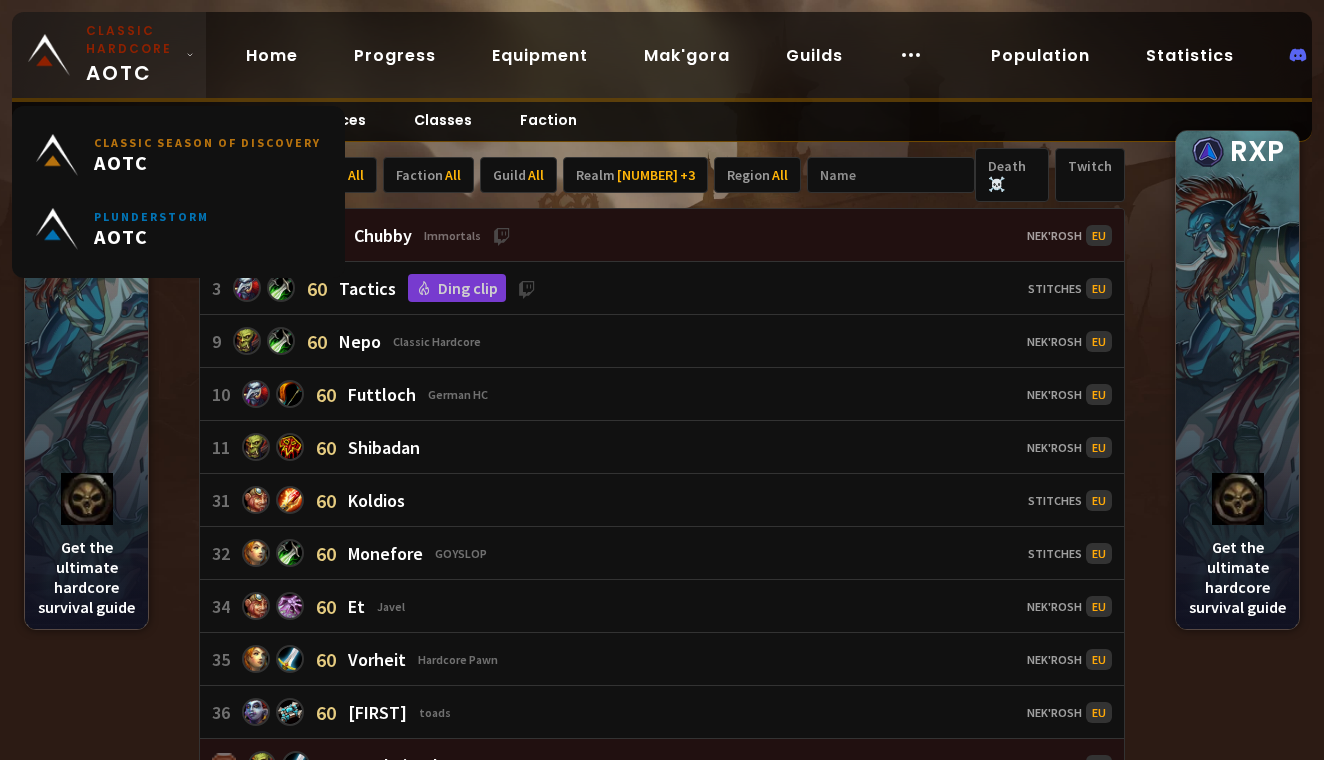 click on "Classic Hardcore" at bounding box center (132, 40) 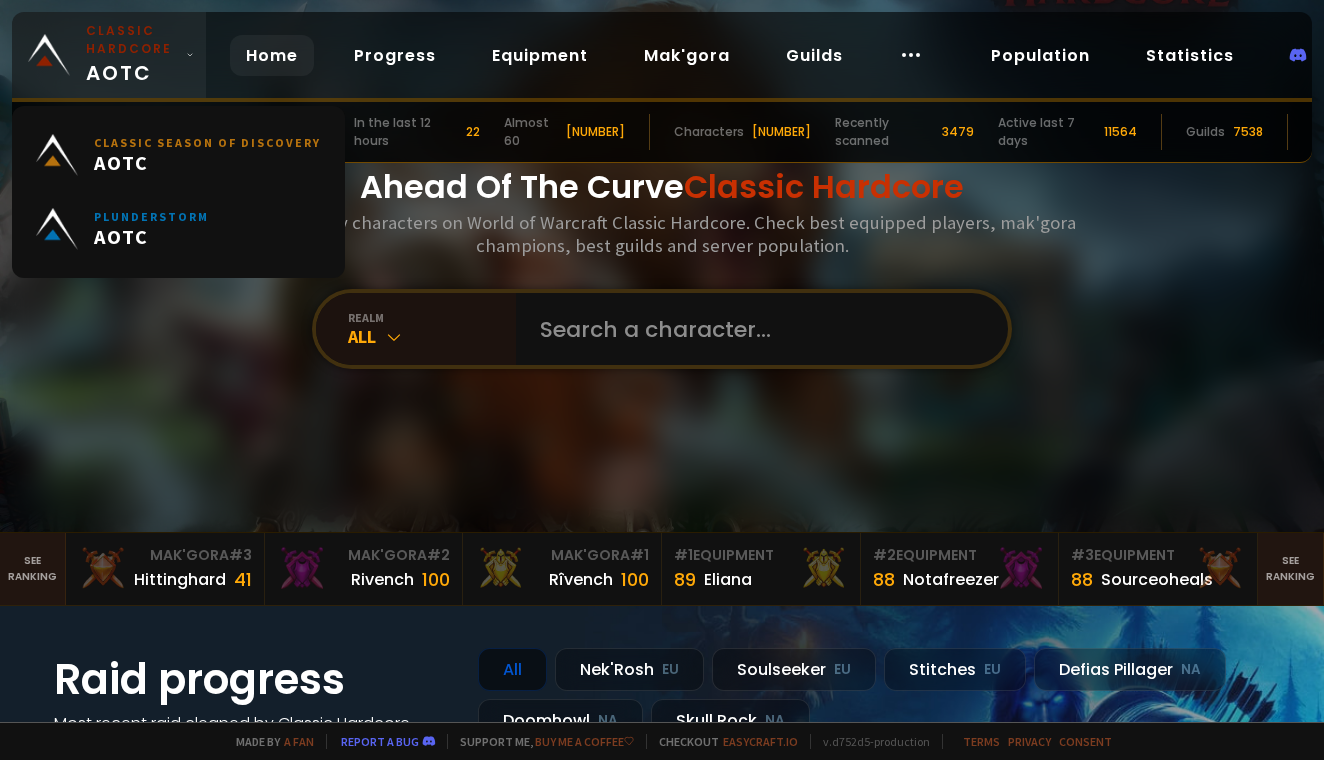 click on "Classic Hardcore" at bounding box center (132, 40) 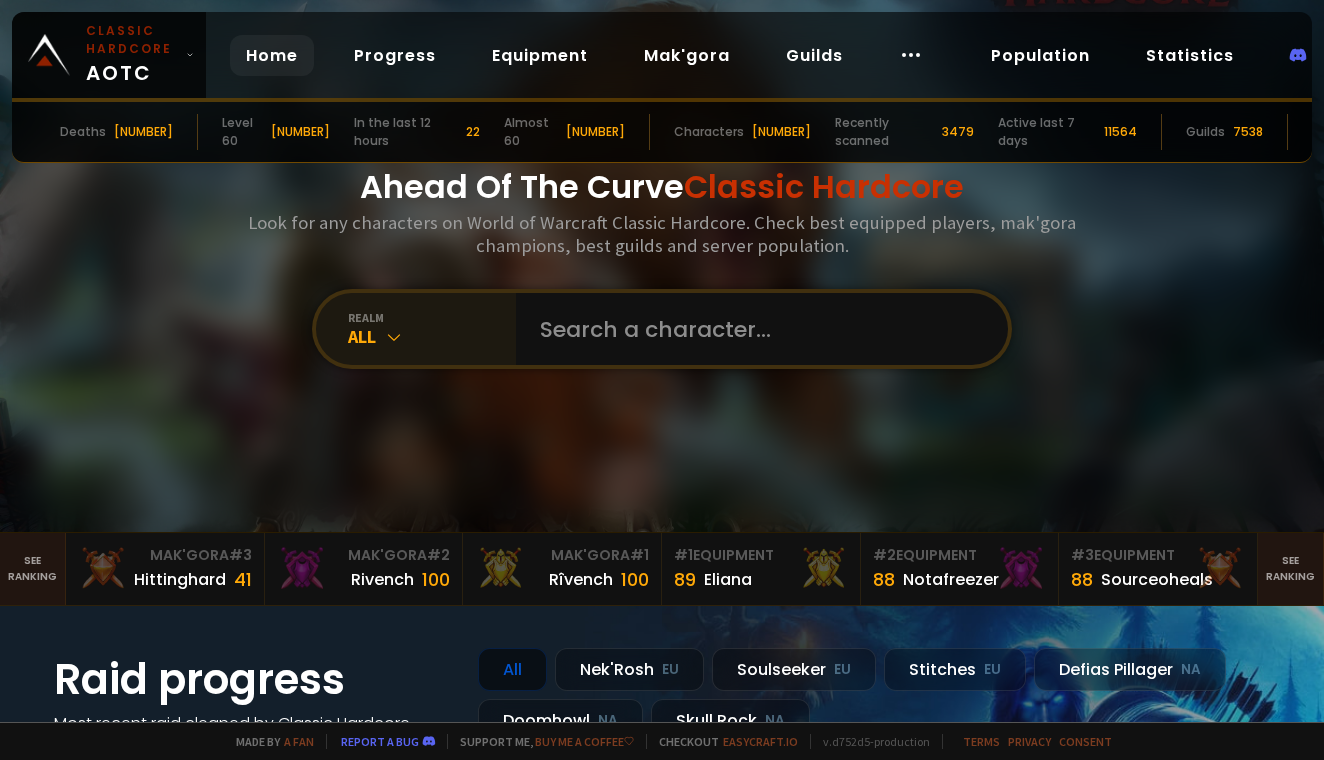 click at bounding box center (394, 337) 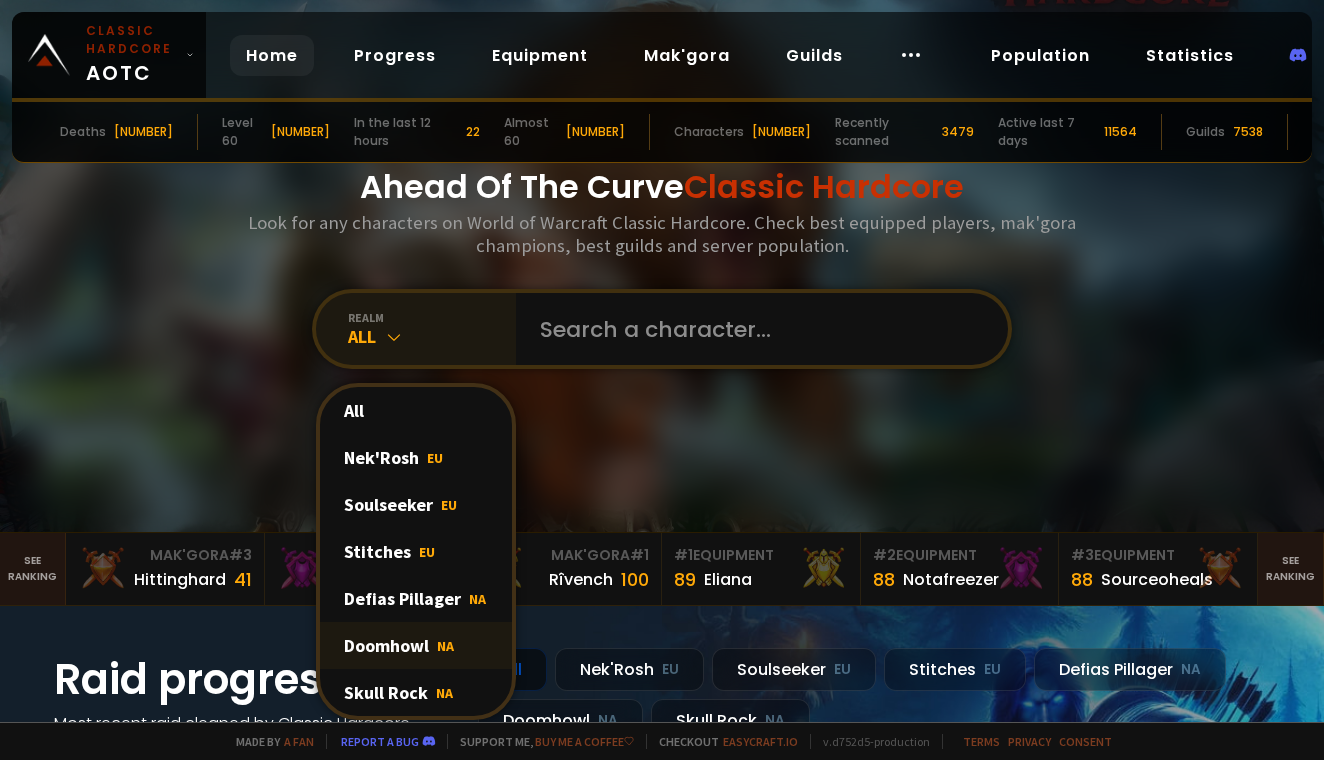 click on "NA" at bounding box center [445, 646] 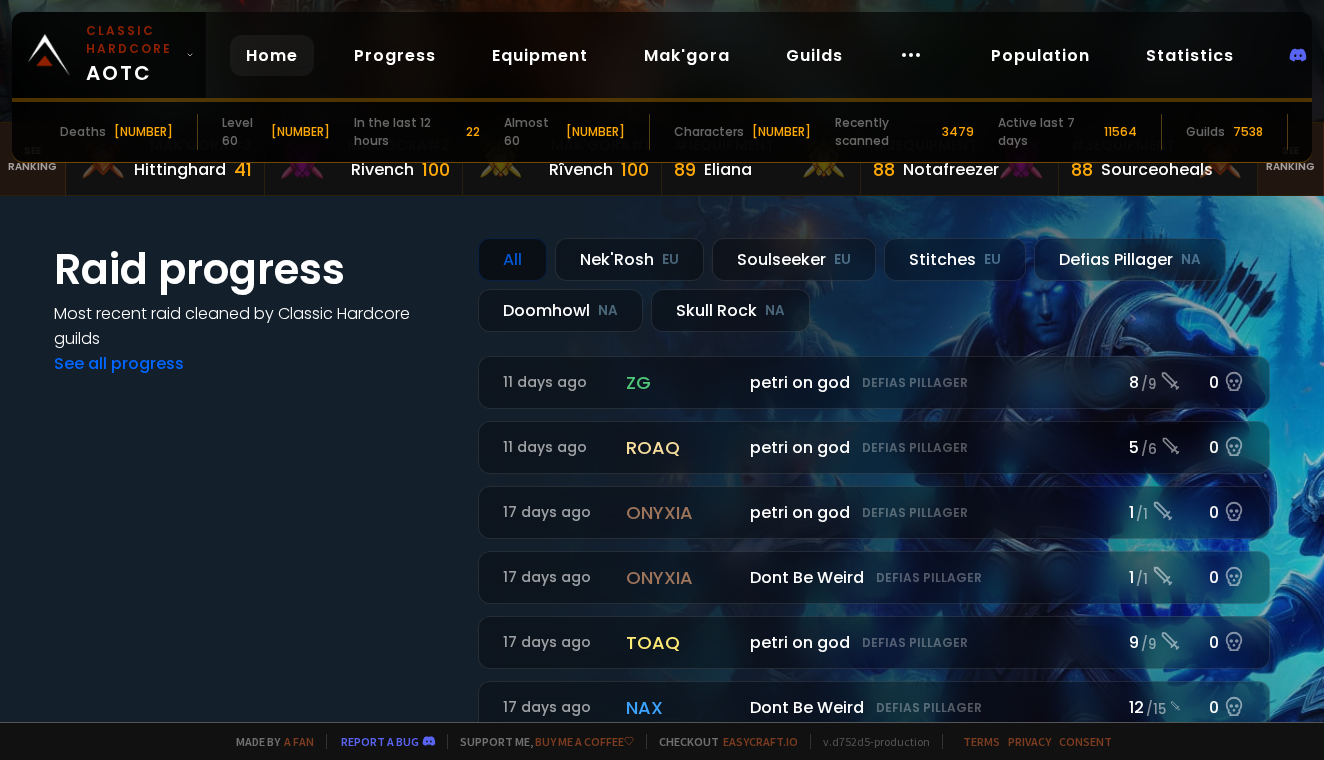 scroll, scrollTop: 400, scrollLeft: 0, axis: vertical 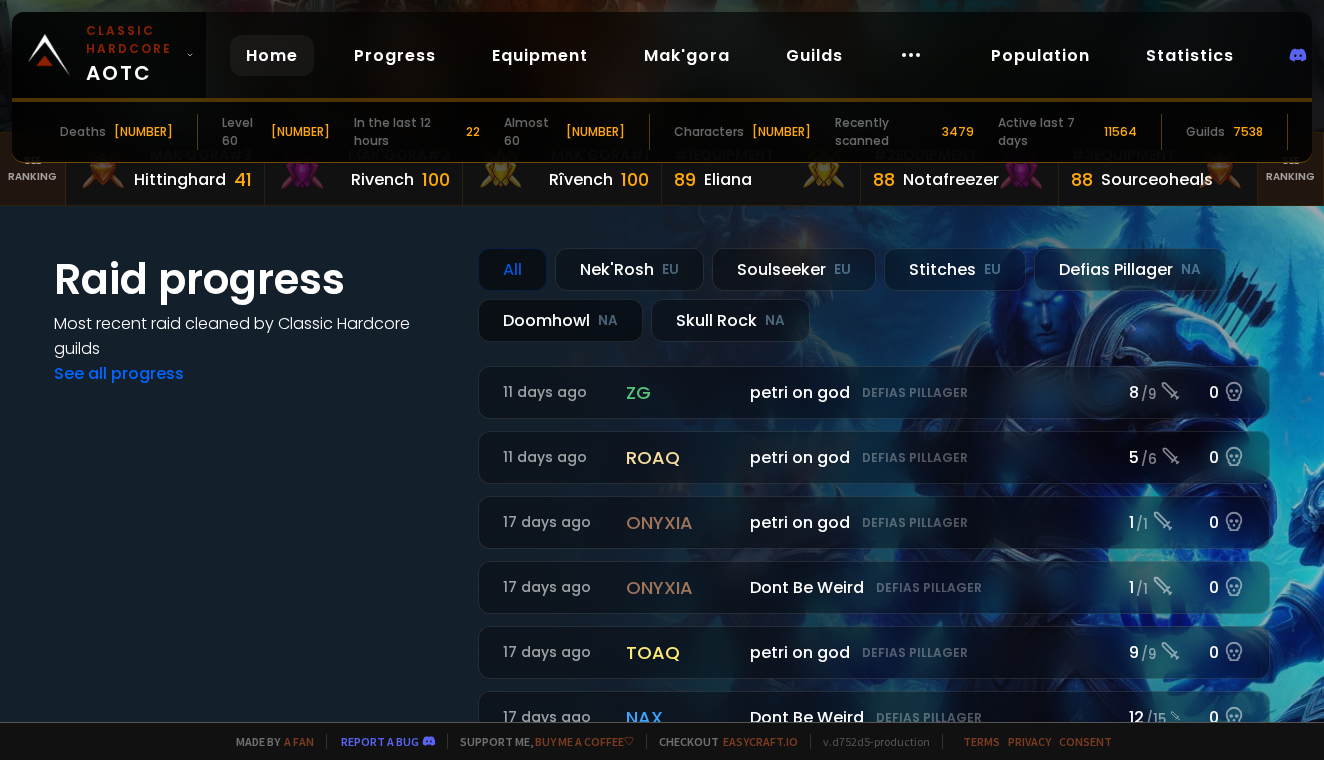 click on "Doomhowl   NA" at bounding box center [560, 320] 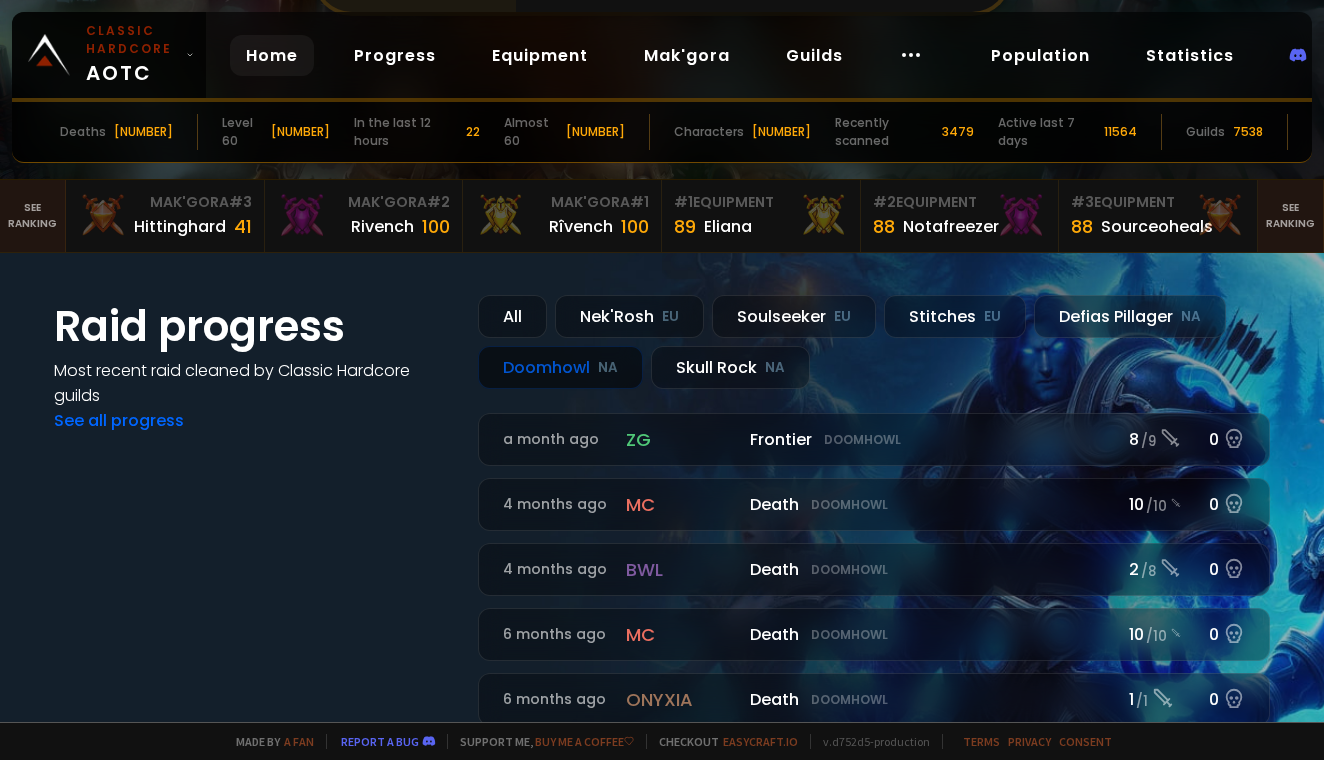 scroll, scrollTop: 400, scrollLeft: 0, axis: vertical 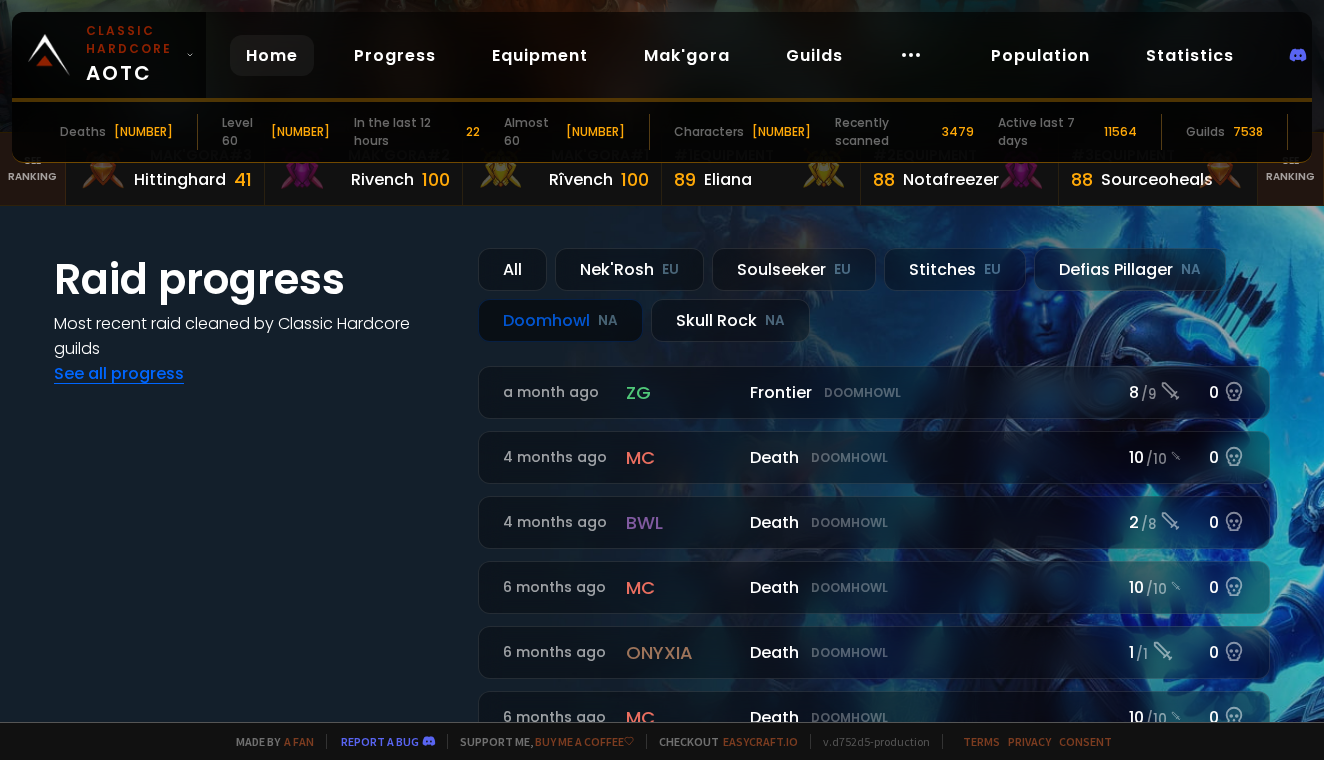 click on "See all progress" at bounding box center [119, 373] 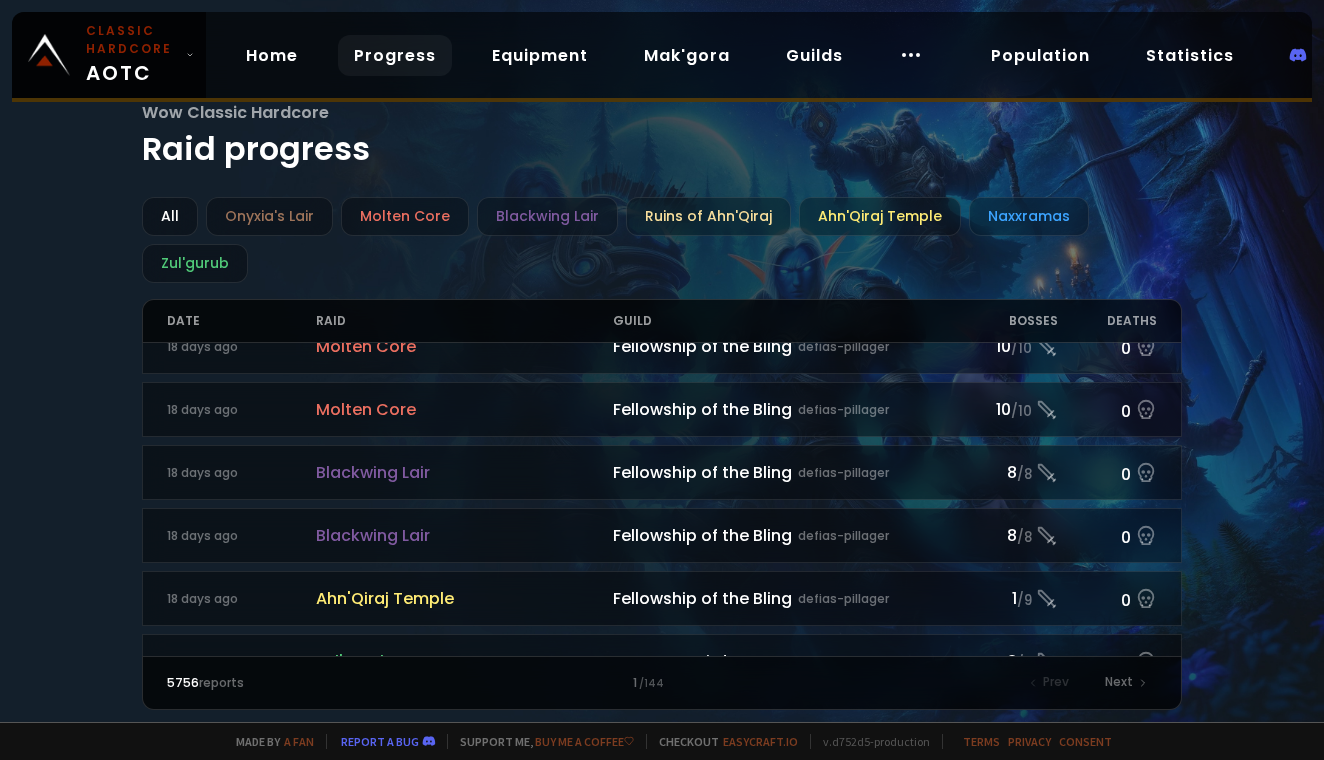 scroll, scrollTop: 1300, scrollLeft: 0, axis: vertical 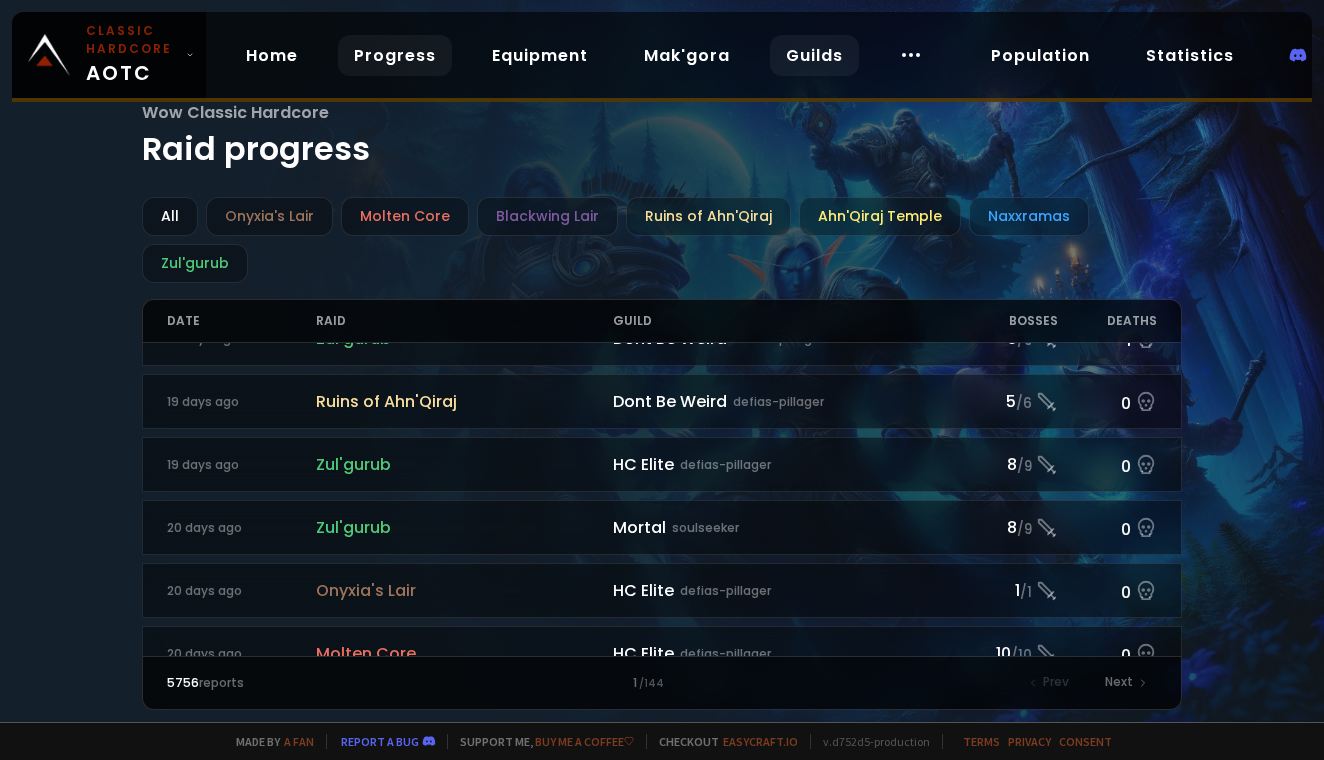 click on "Guilds" at bounding box center [814, 55] 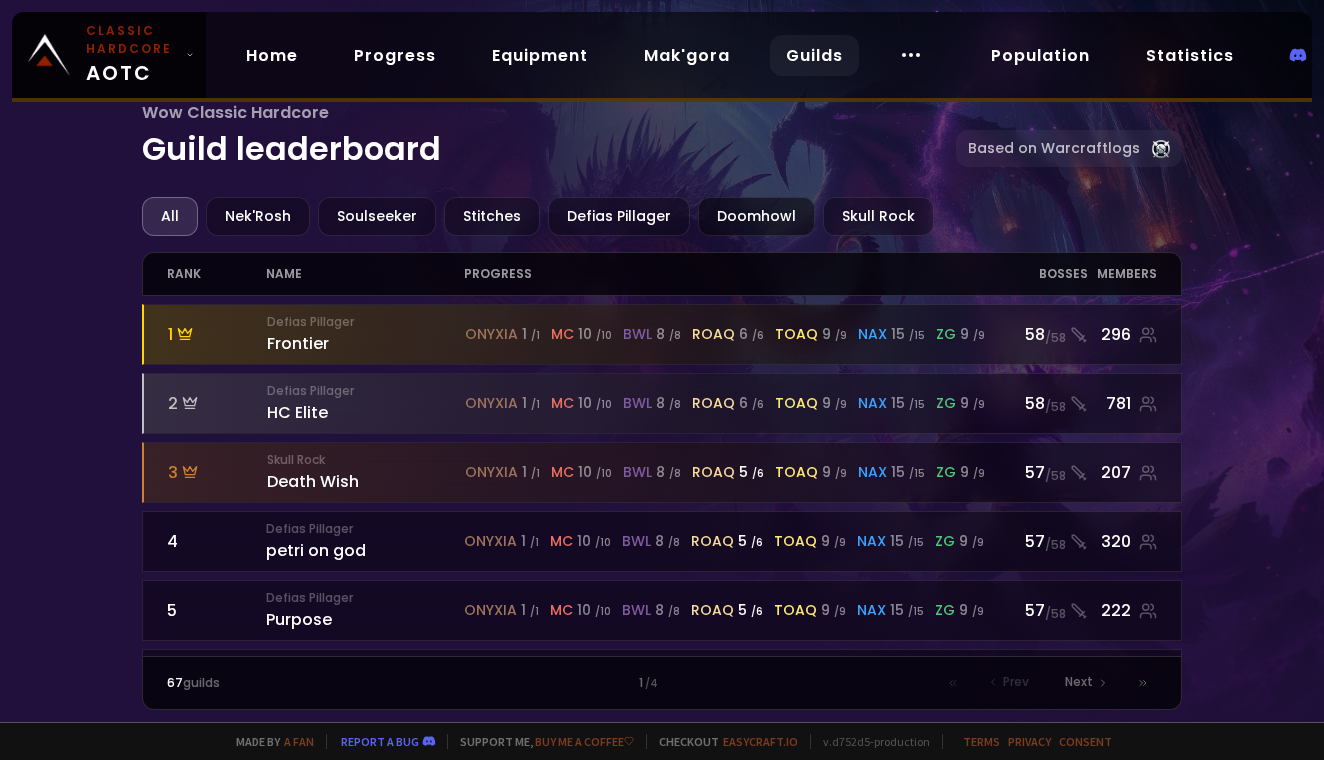 click on "Doomhowl" at bounding box center [756, 216] 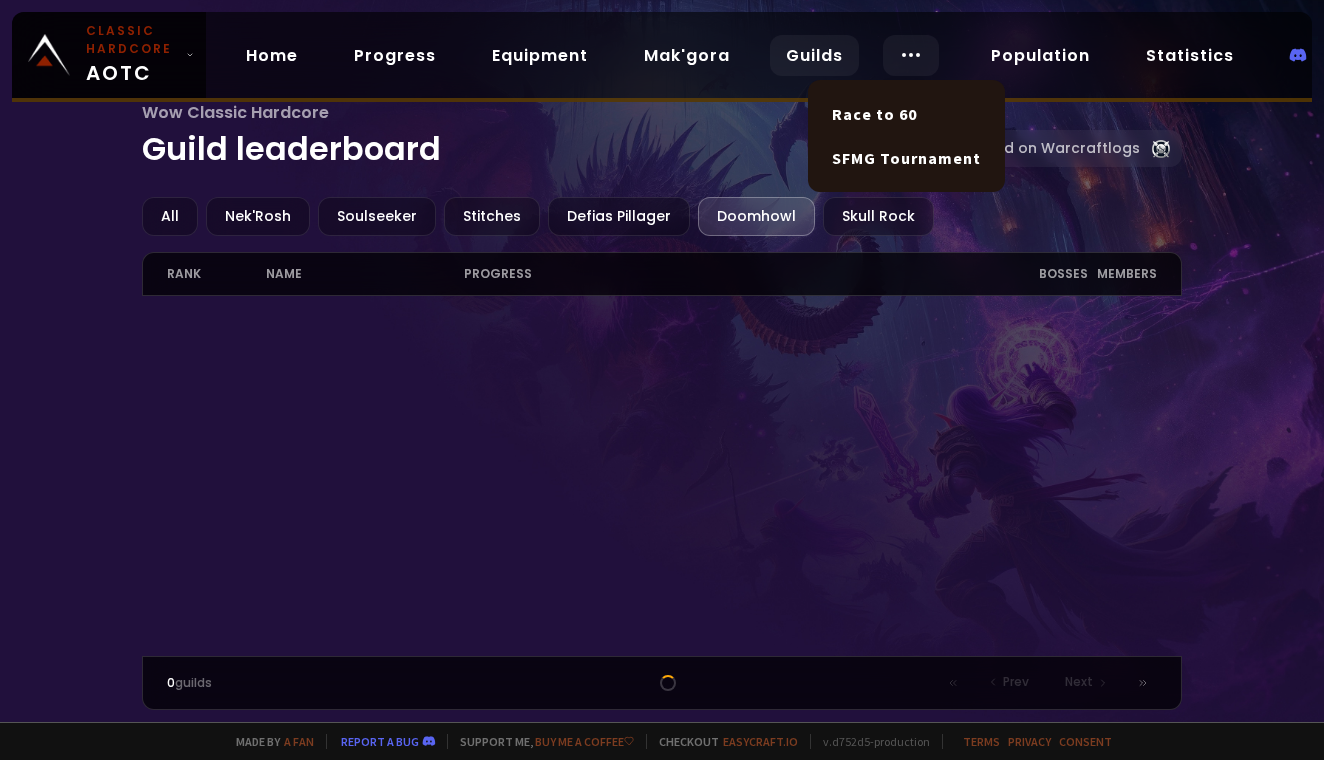 click 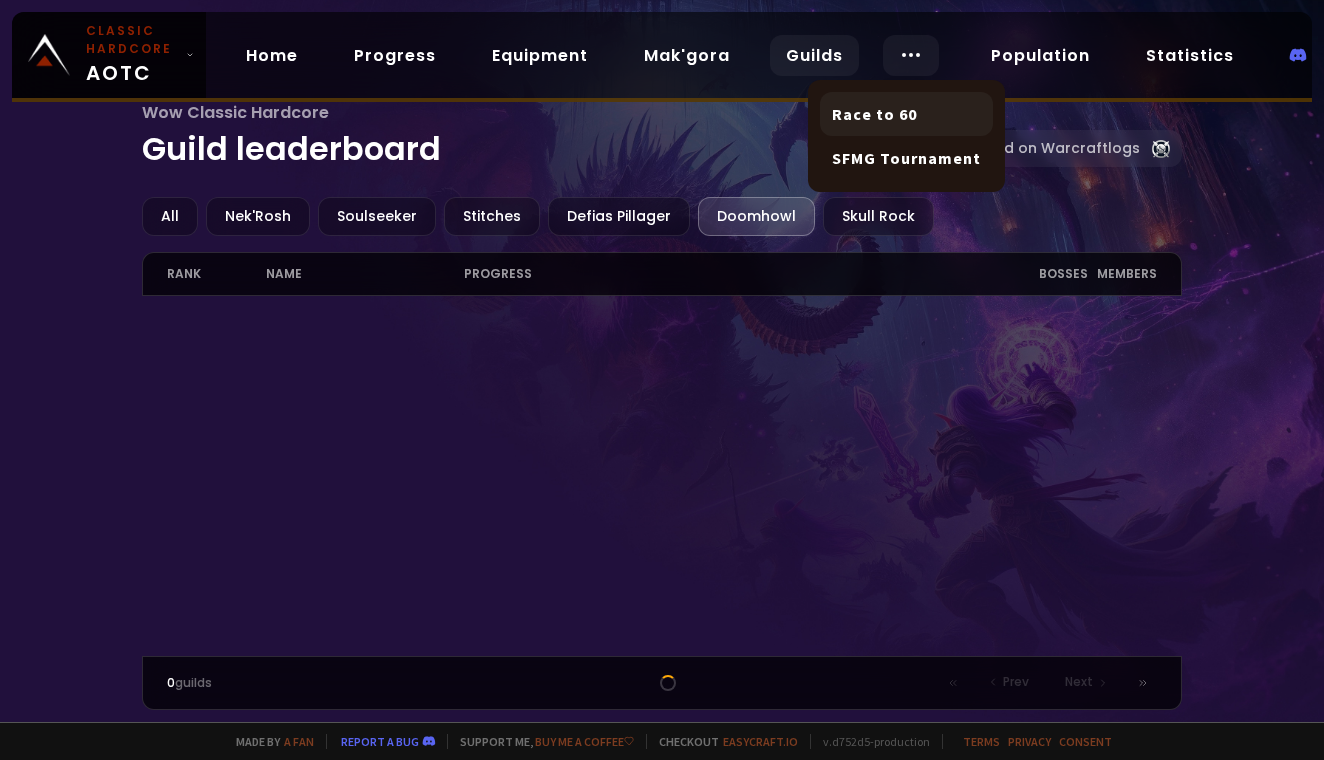 click on "Race to 60" at bounding box center (906, 114) 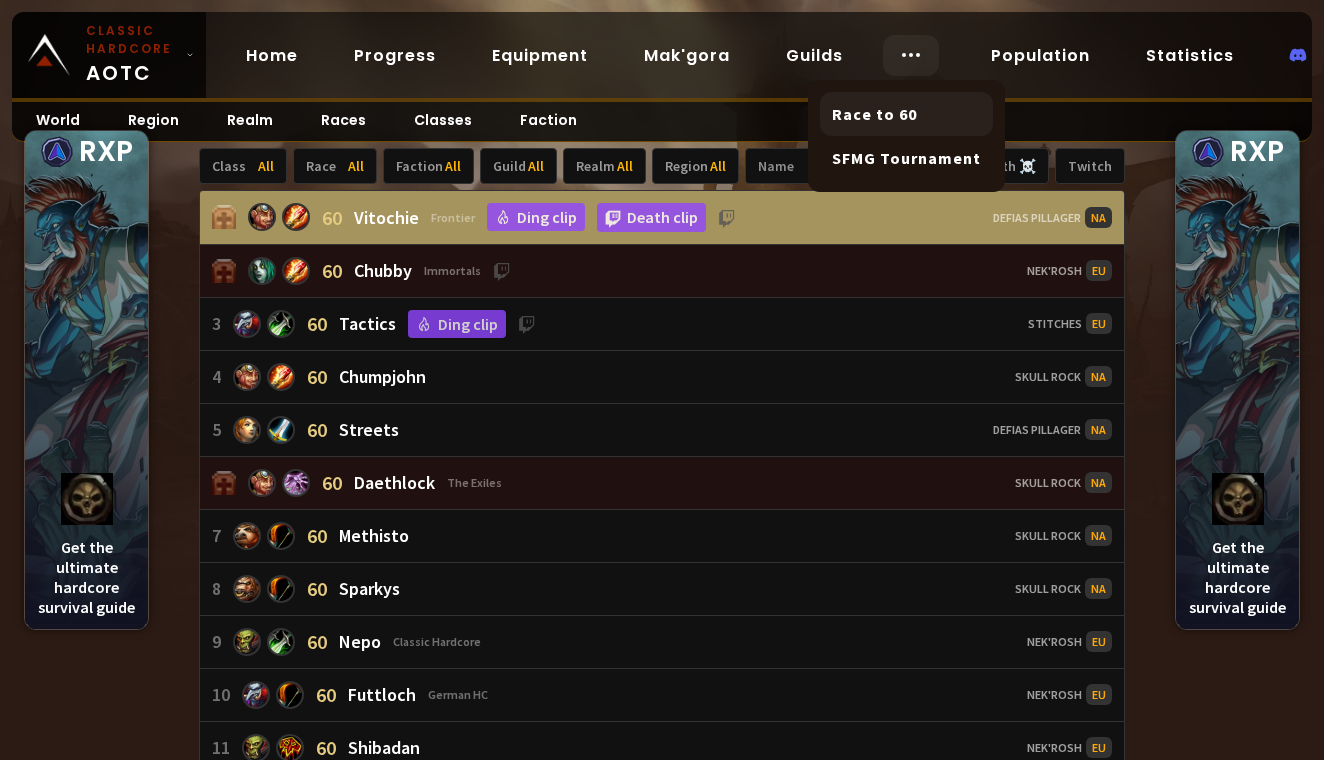 click on "[CATEGORY]   [CATEGORY]" at bounding box center [243, 166] 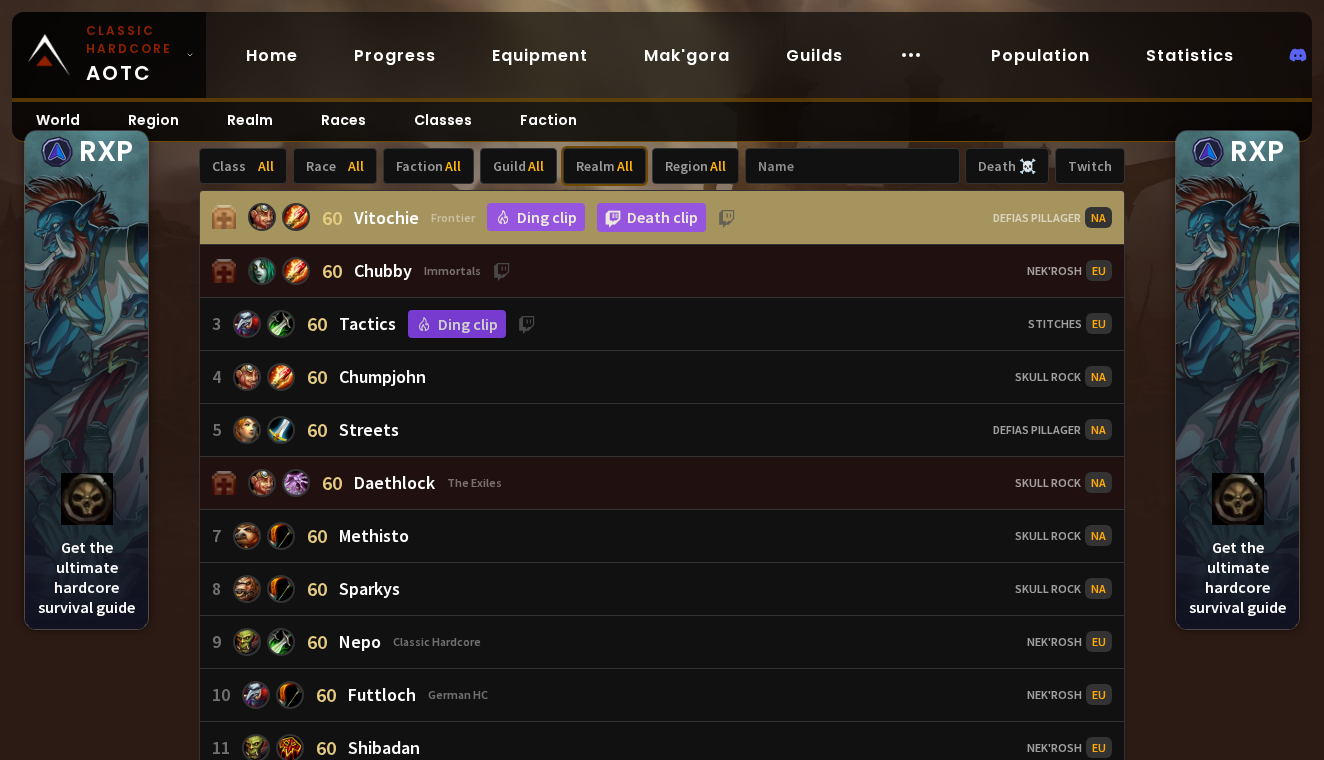 scroll, scrollTop: 0, scrollLeft: 0, axis: both 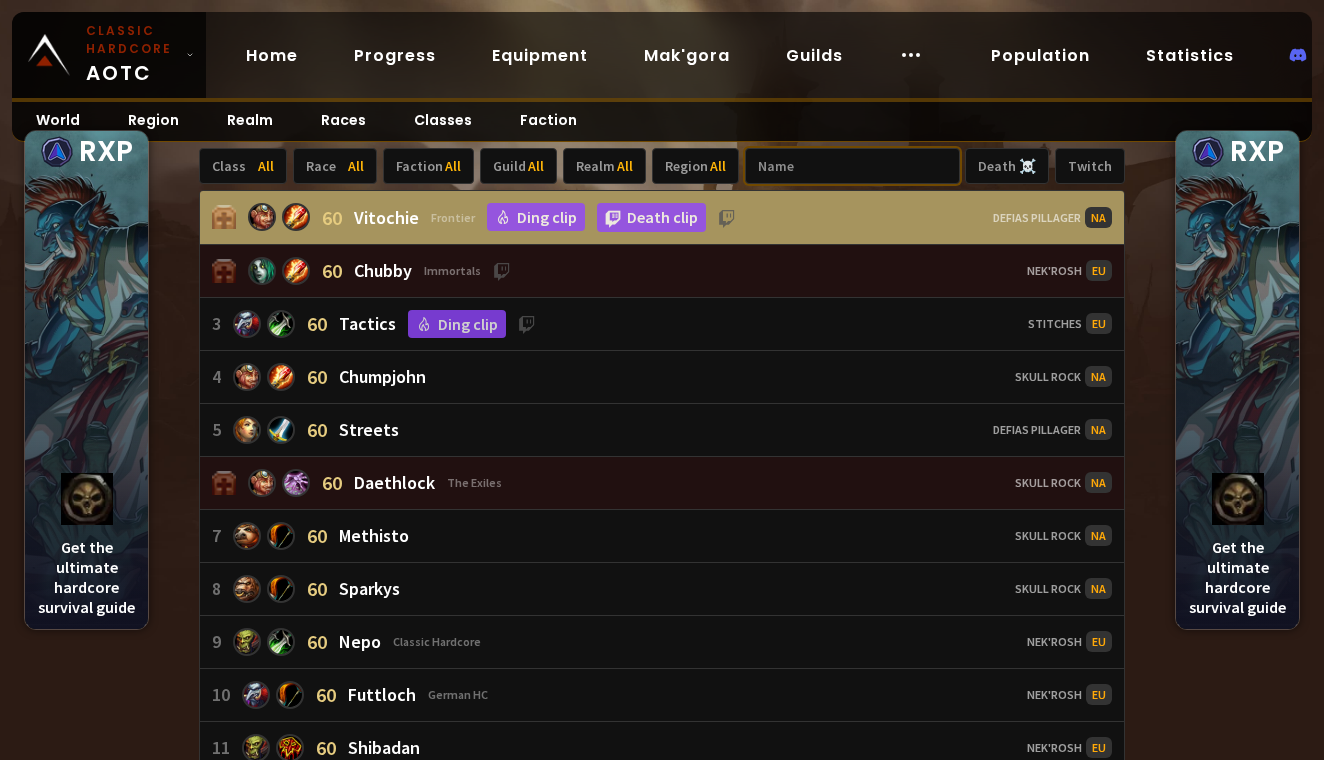 click at bounding box center (852, 166) 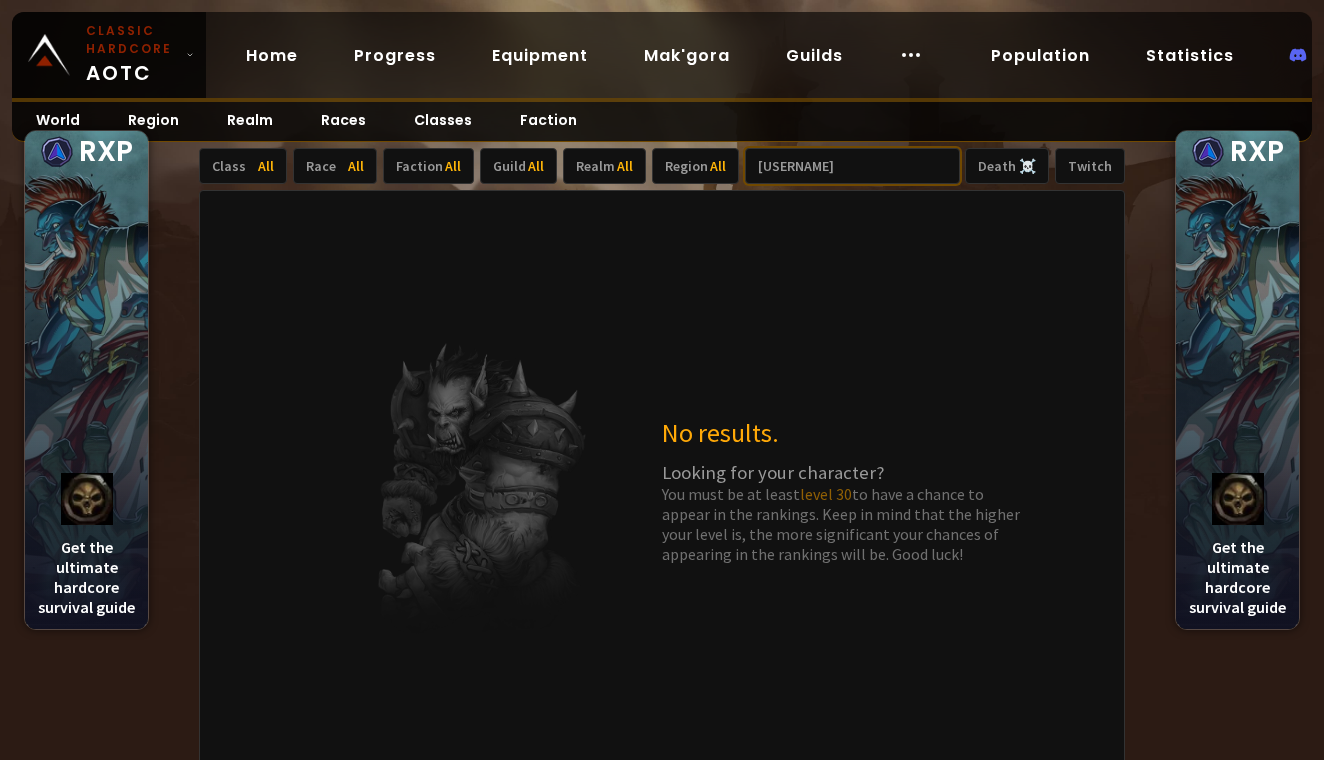 drag, startPoint x: 823, startPoint y: 169, endPoint x: 542, endPoint y: 236, distance: 288.87714 